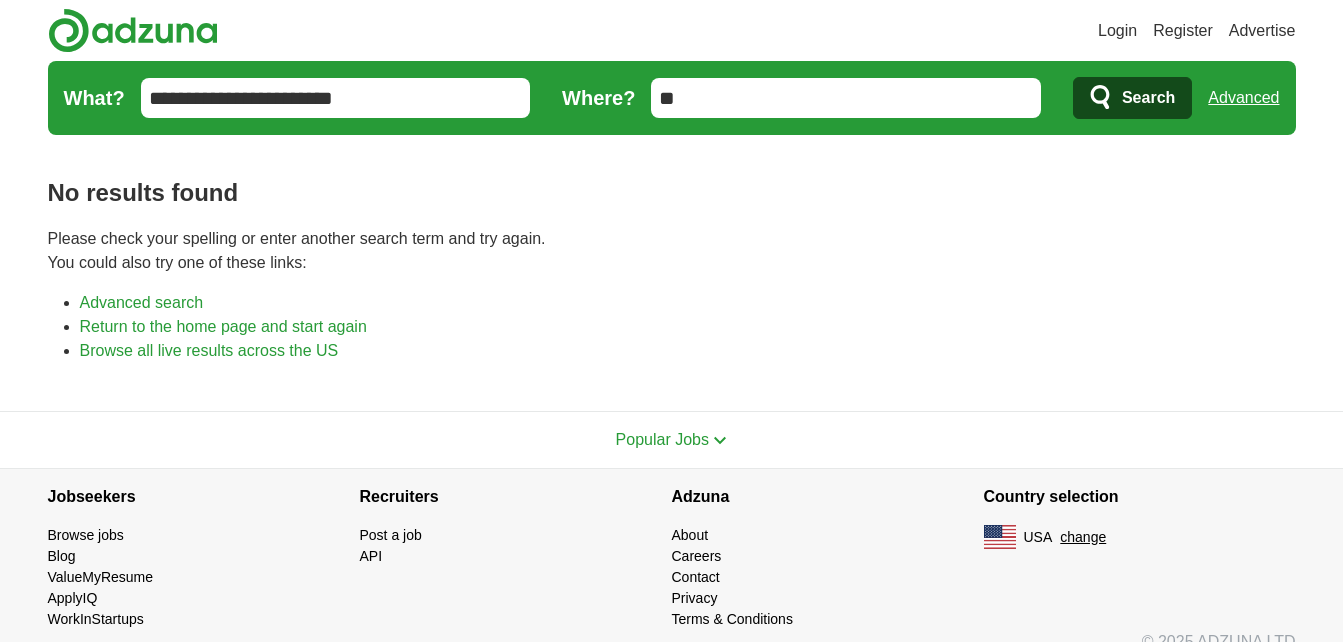 scroll, scrollTop: 0, scrollLeft: 0, axis: both 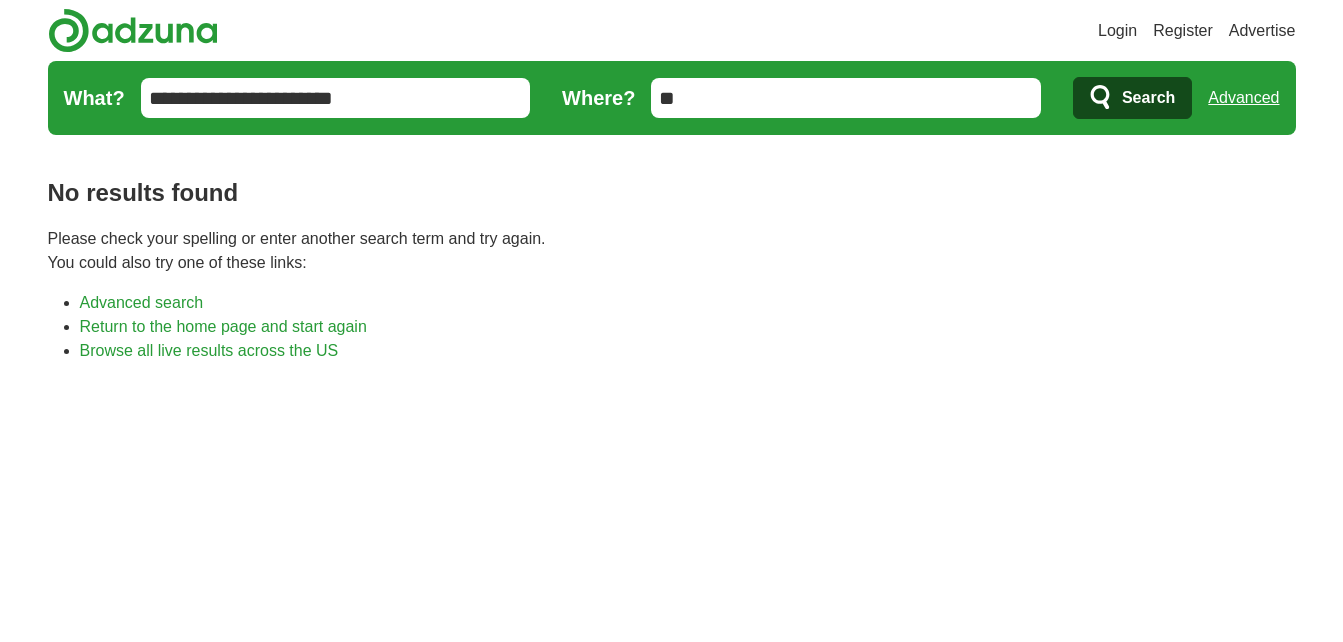 click on "Search" at bounding box center (1132, 98) 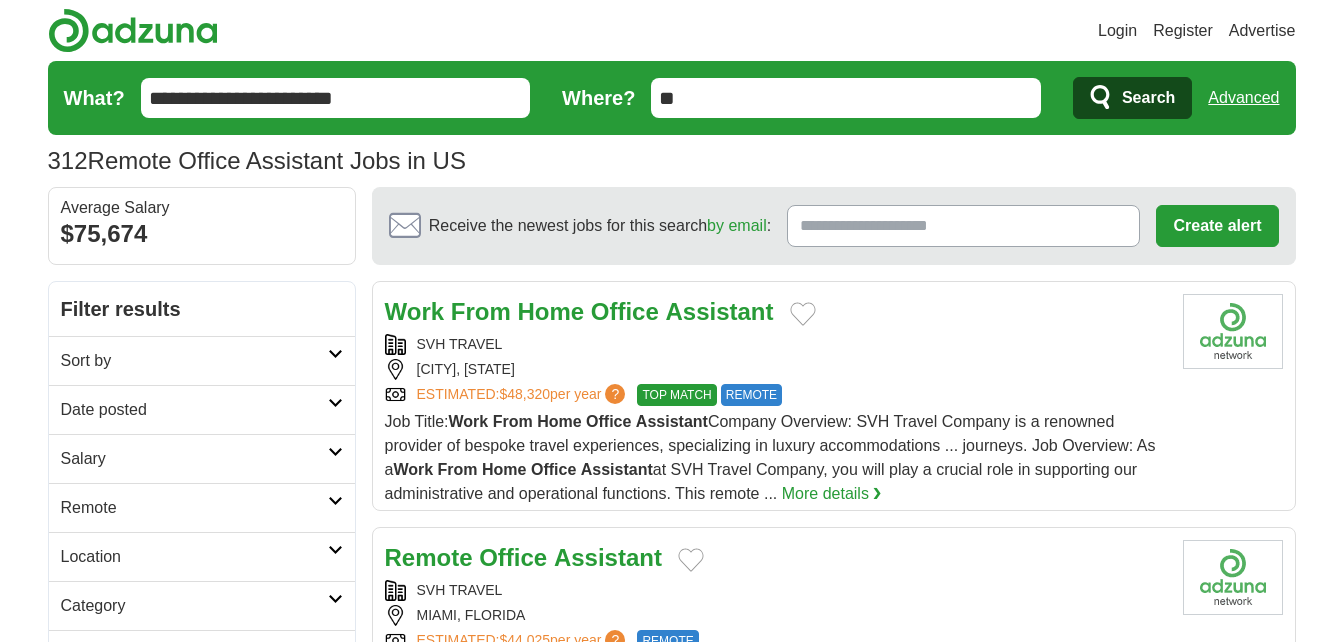scroll, scrollTop: 0, scrollLeft: 0, axis: both 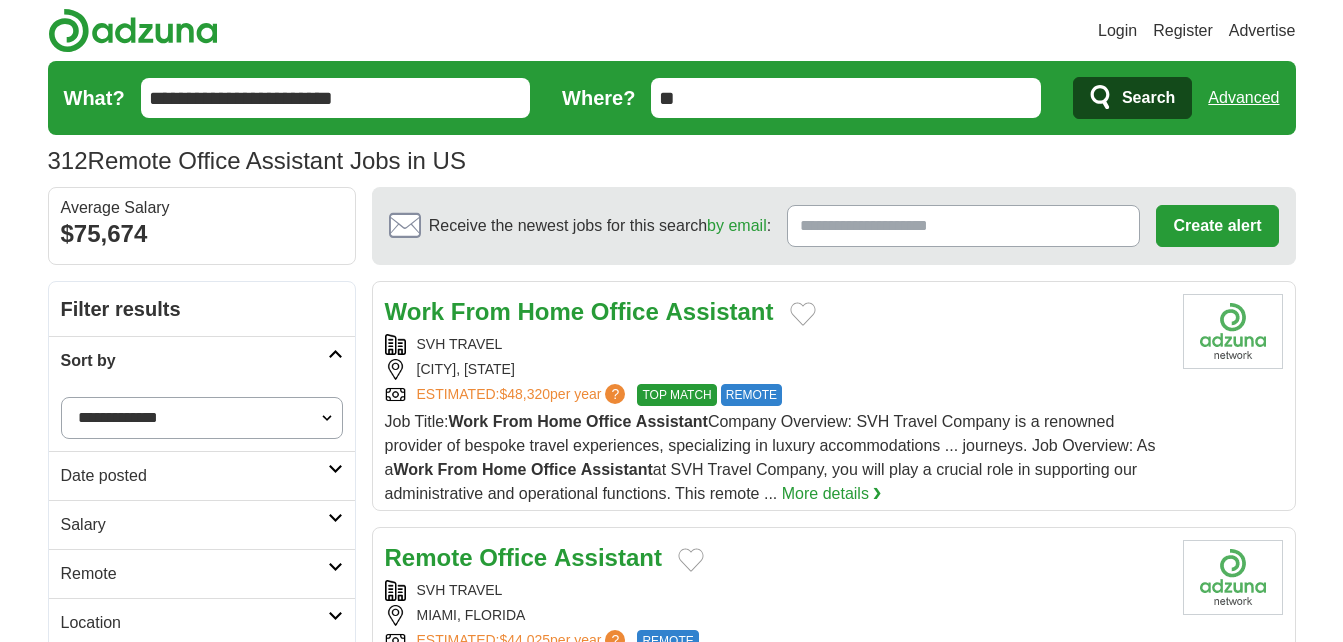 click on "Sort by" at bounding box center [202, 360] 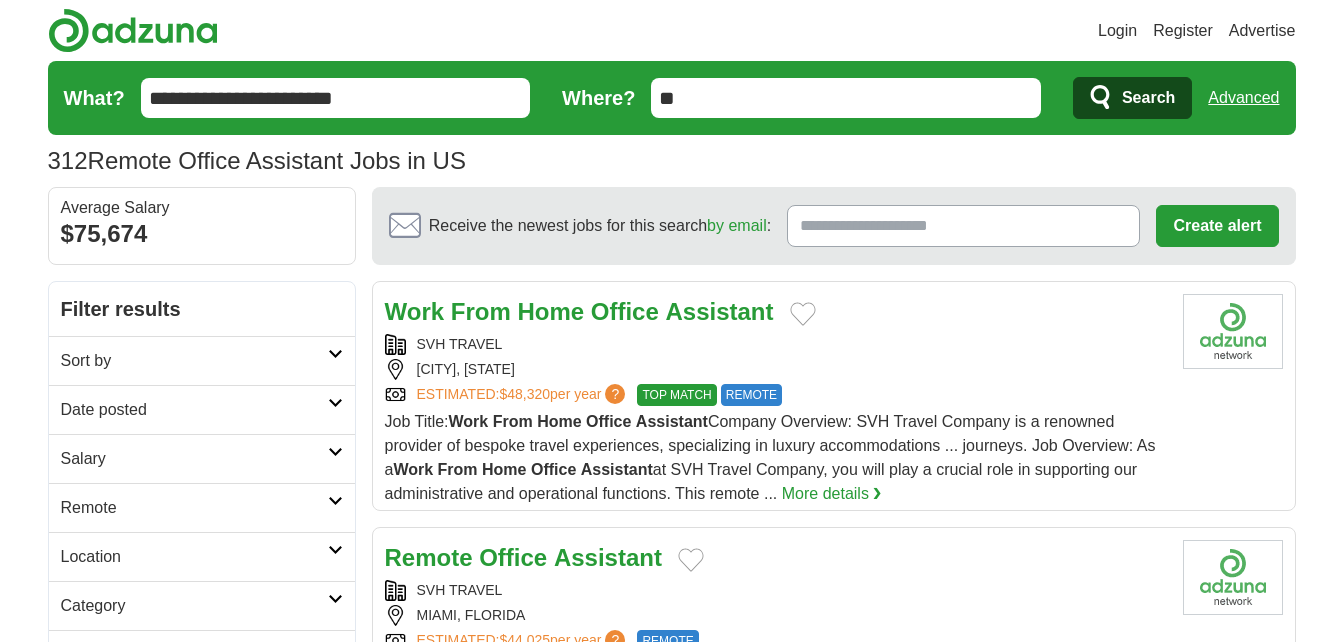 click at bounding box center [335, 403] 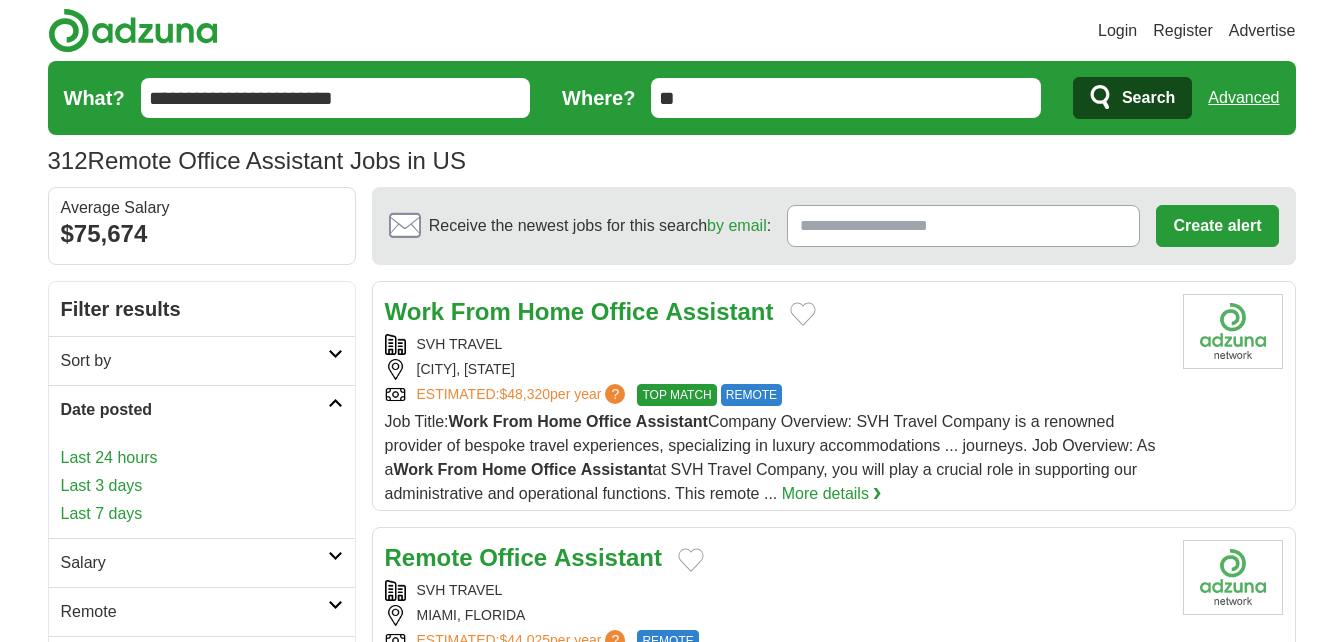 click on "Last 7 days" at bounding box center (202, 514) 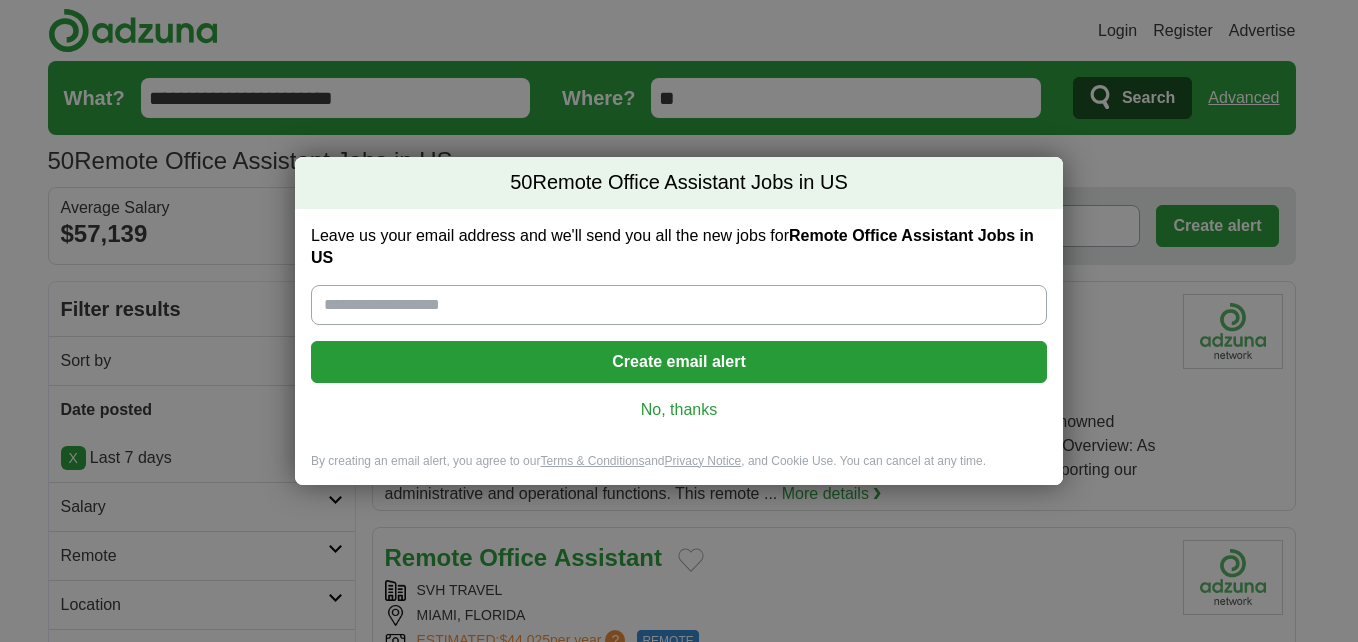 scroll, scrollTop: 0, scrollLeft: 0, axis: both 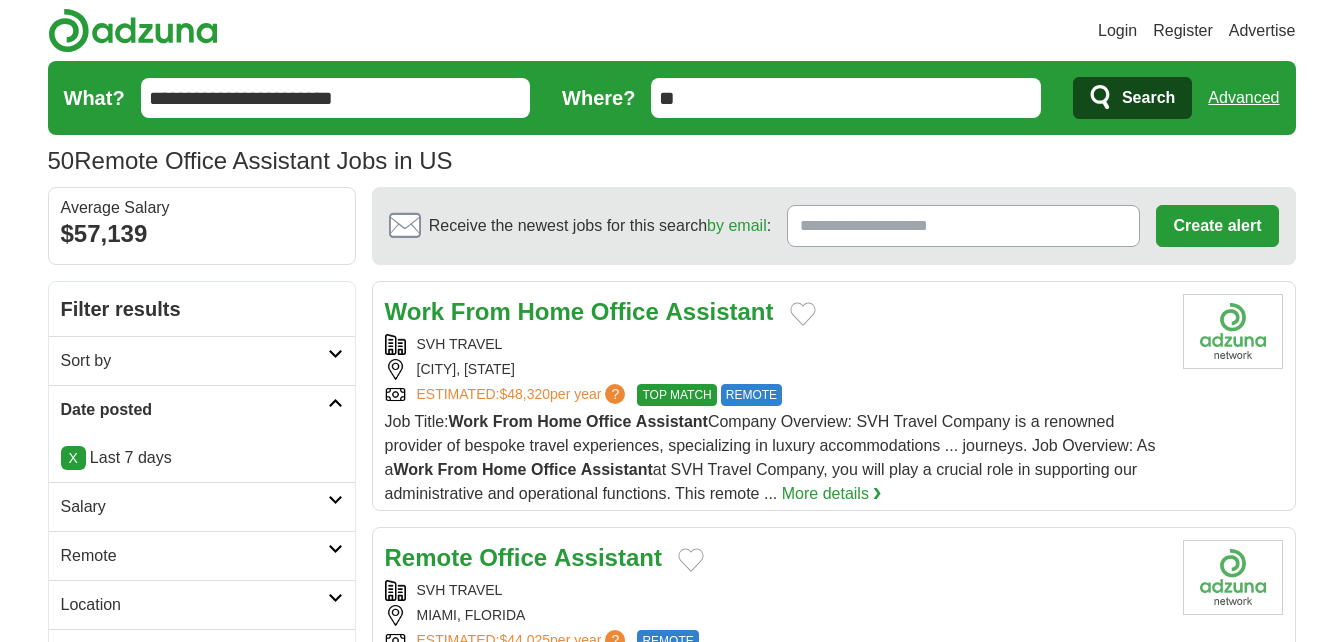 click on "X" at bounding box center (73, 458) 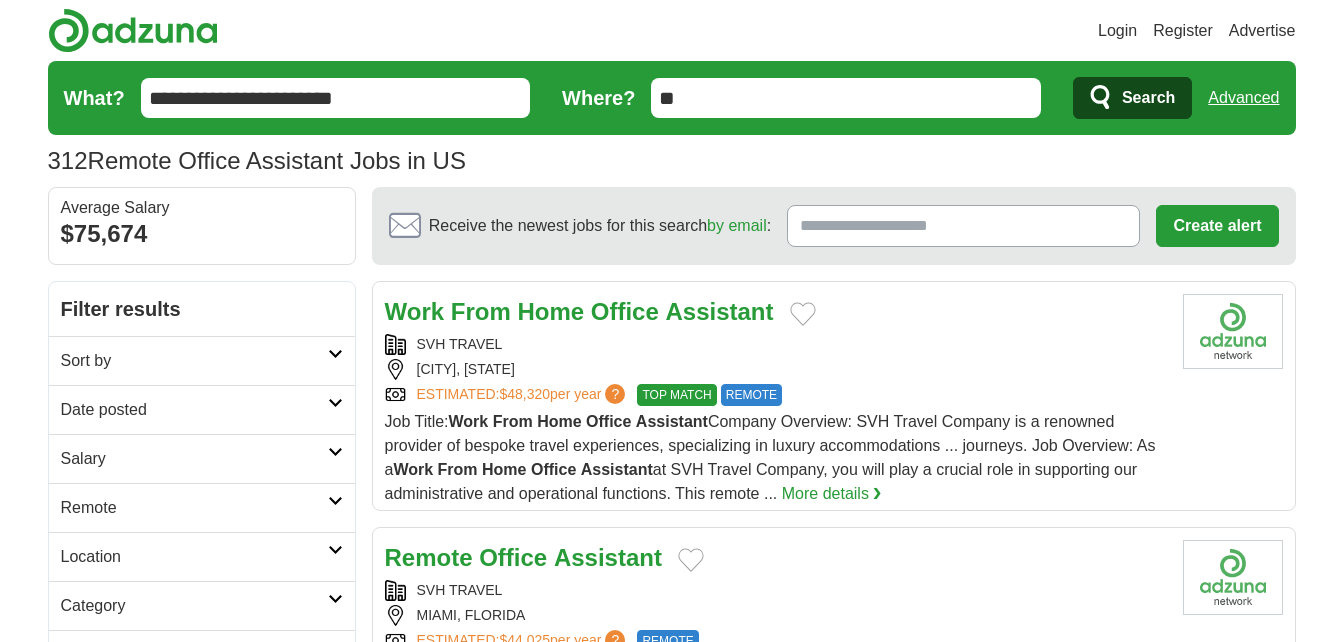 scroll, scrollTop: 0, scrollLeft: 0, axis: both 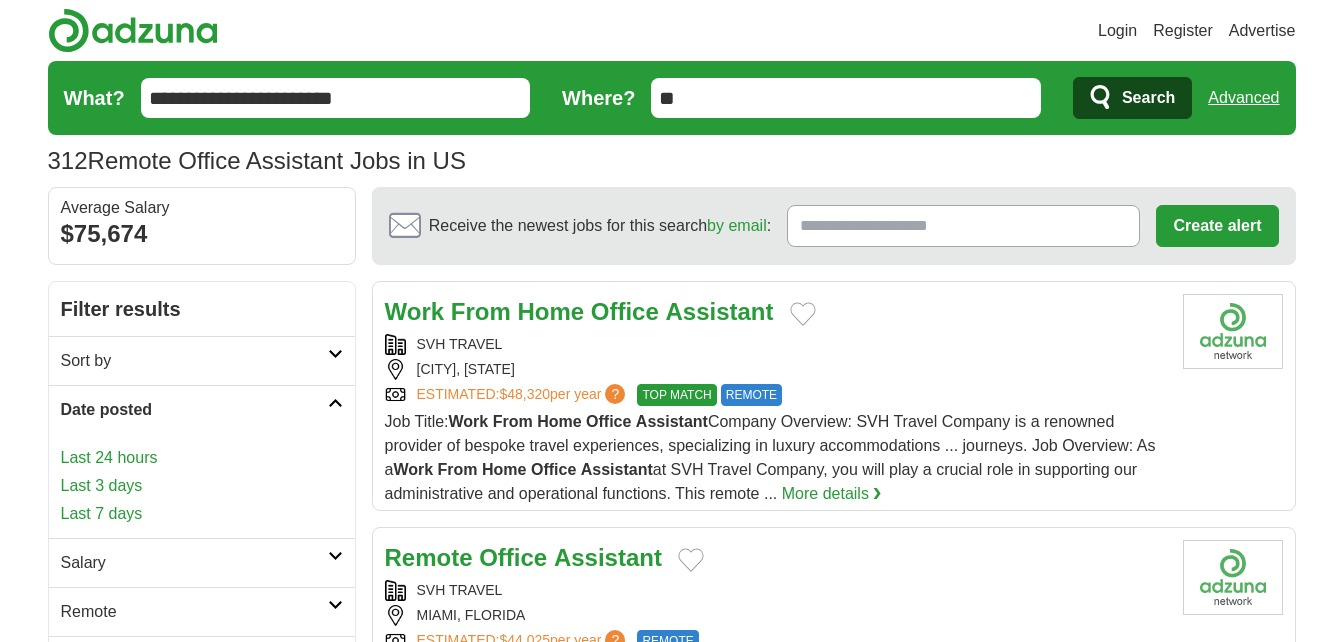 click on "Last 24 hours" at bounding box center (202, 458) 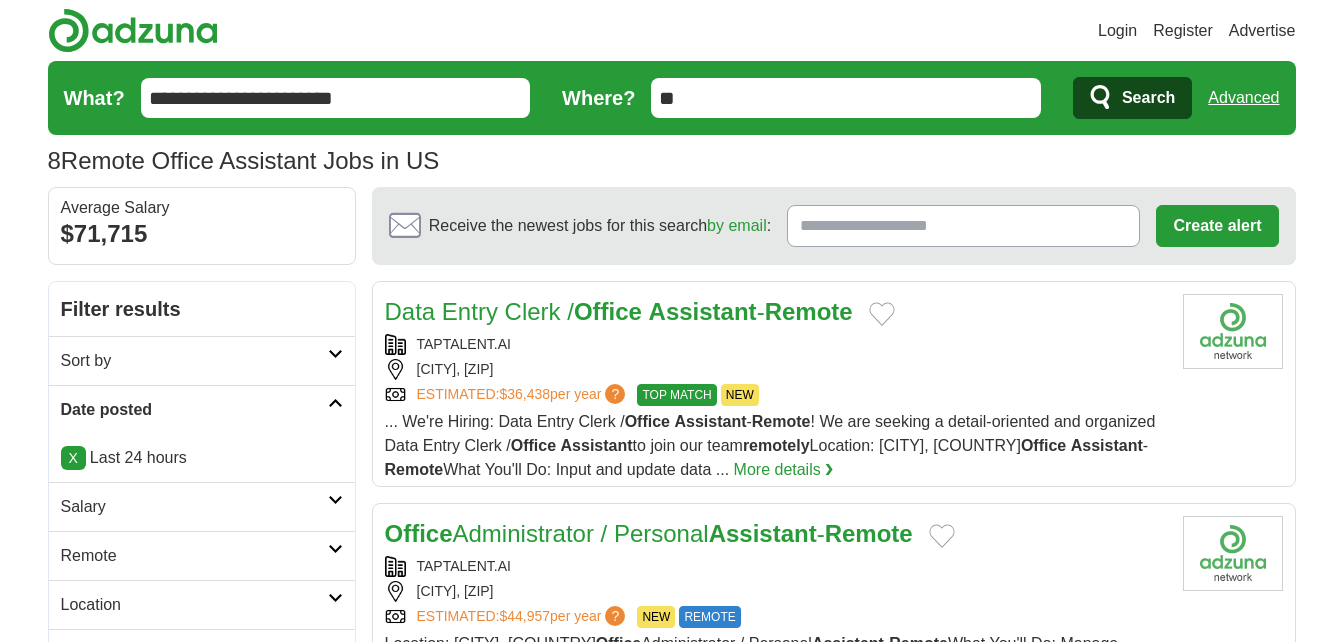 scroll, scrollTop: 0, scrollLeft: 0, axis: both 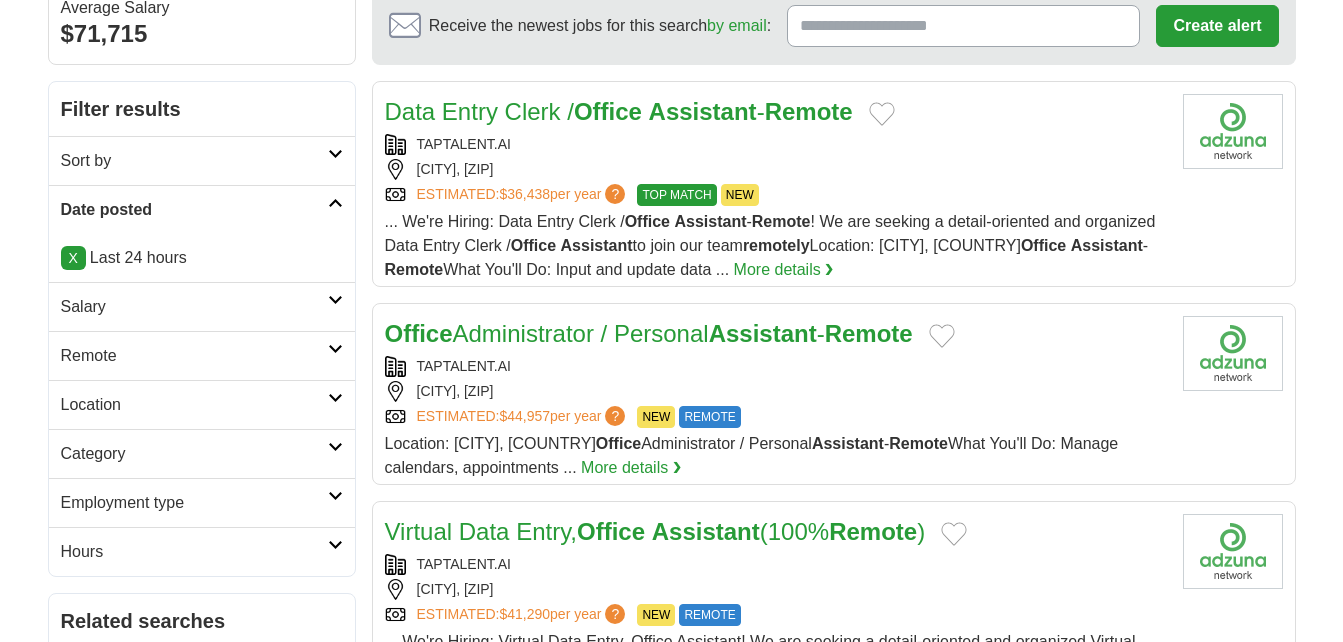 click at bounding box center (335, 300) 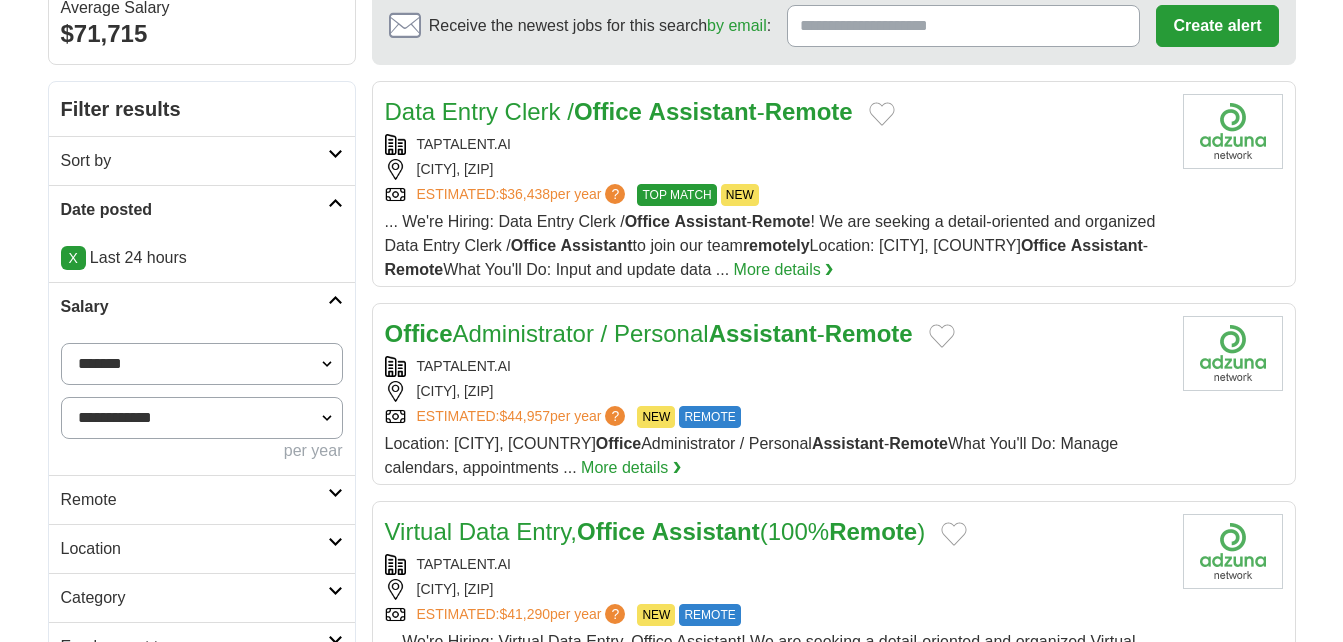 click on "**********" at bounding box center (202, 364) 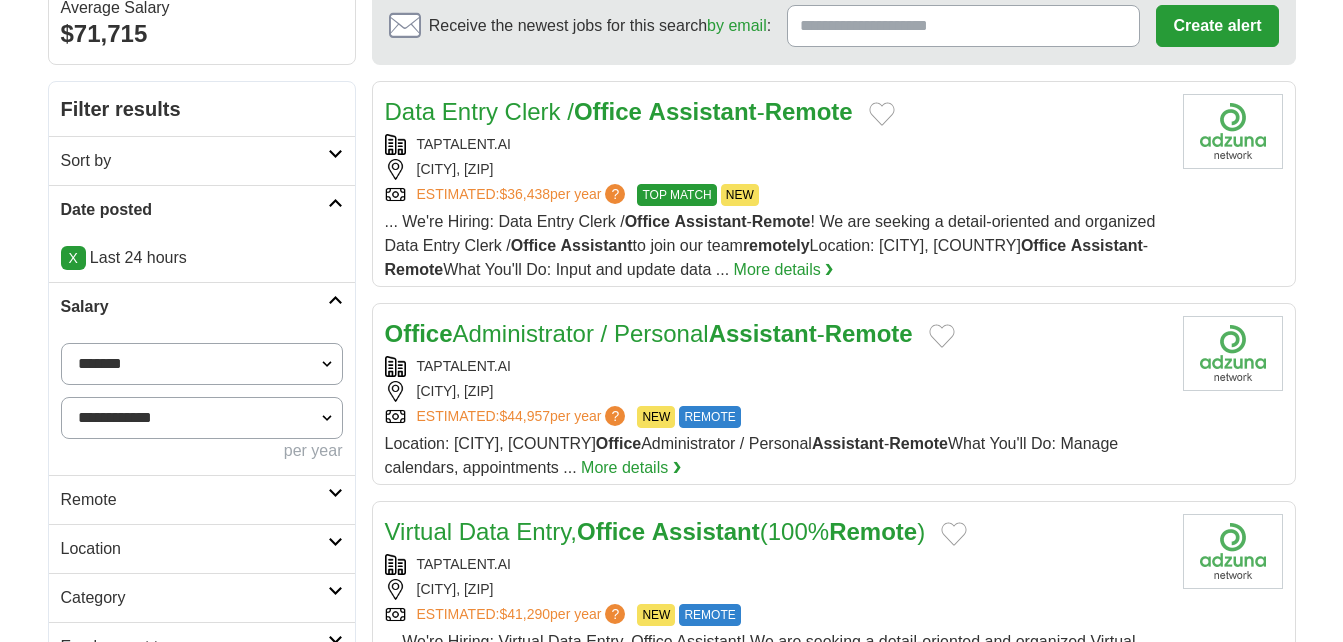 select on "*****" 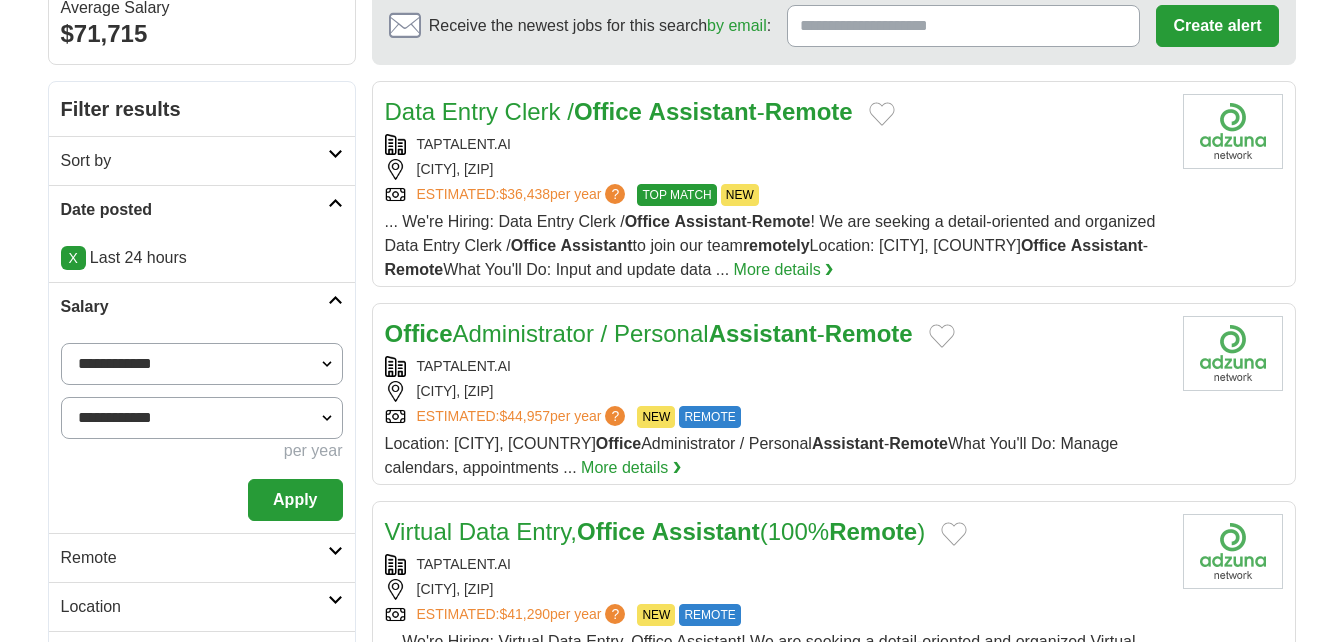 click on "Apply" at bounding box center [295, 500] 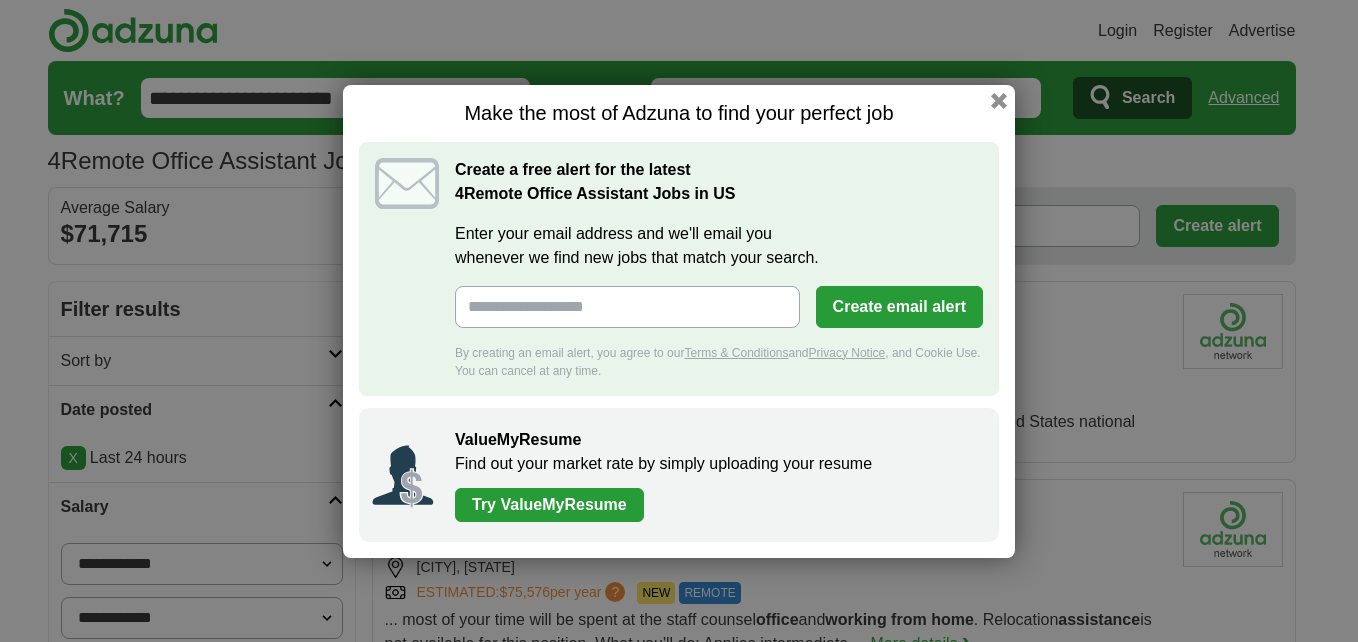 scroll, scrollTop: 0, scrollLeft: 0, axis: both 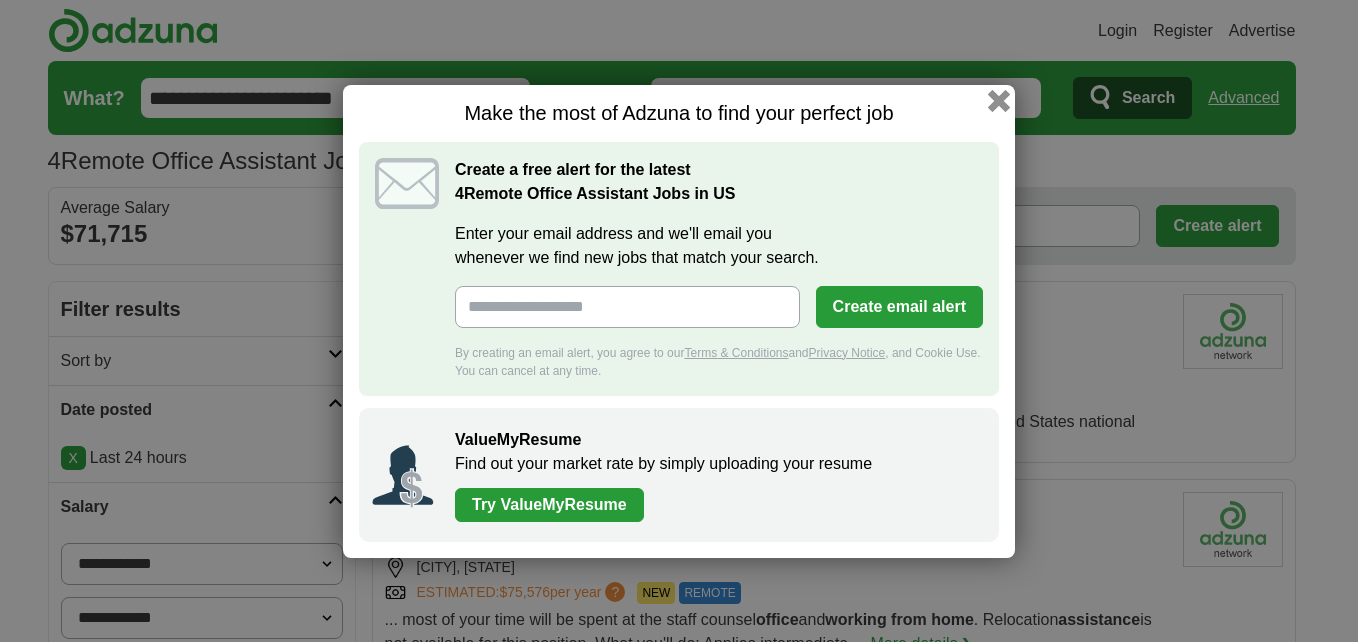 click at bounding box center (999, 100) 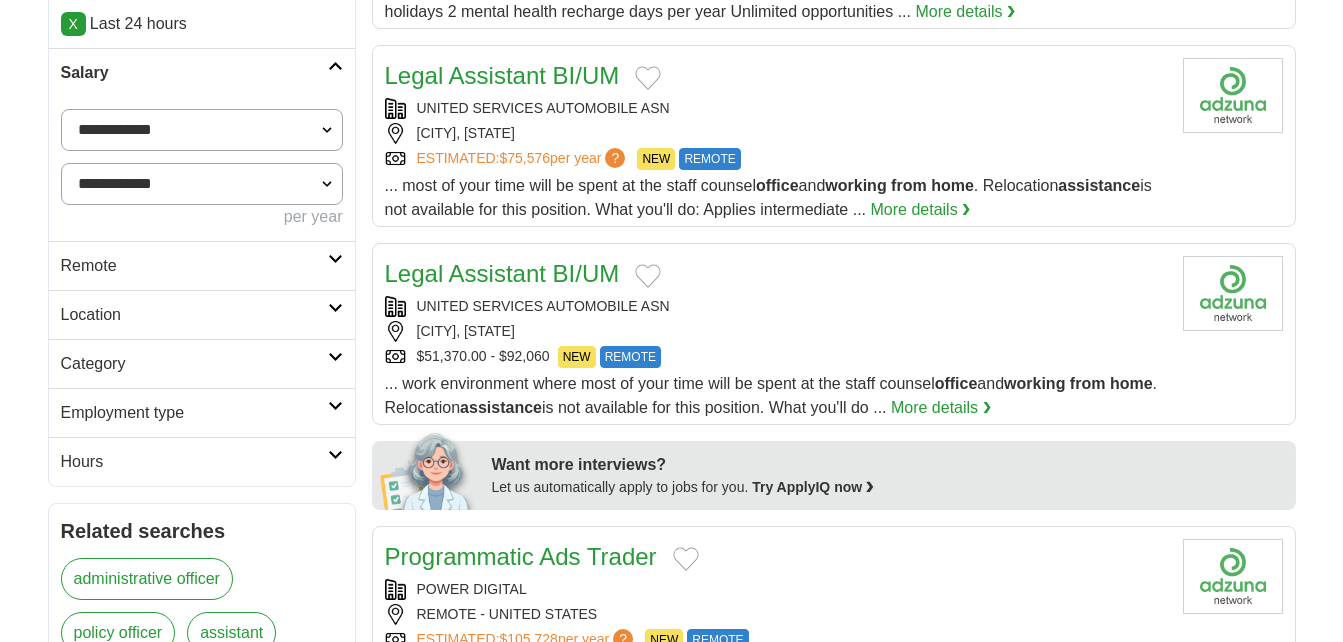 scroll, scrollTop: 500, scrollLeft: 0, axis: vertical 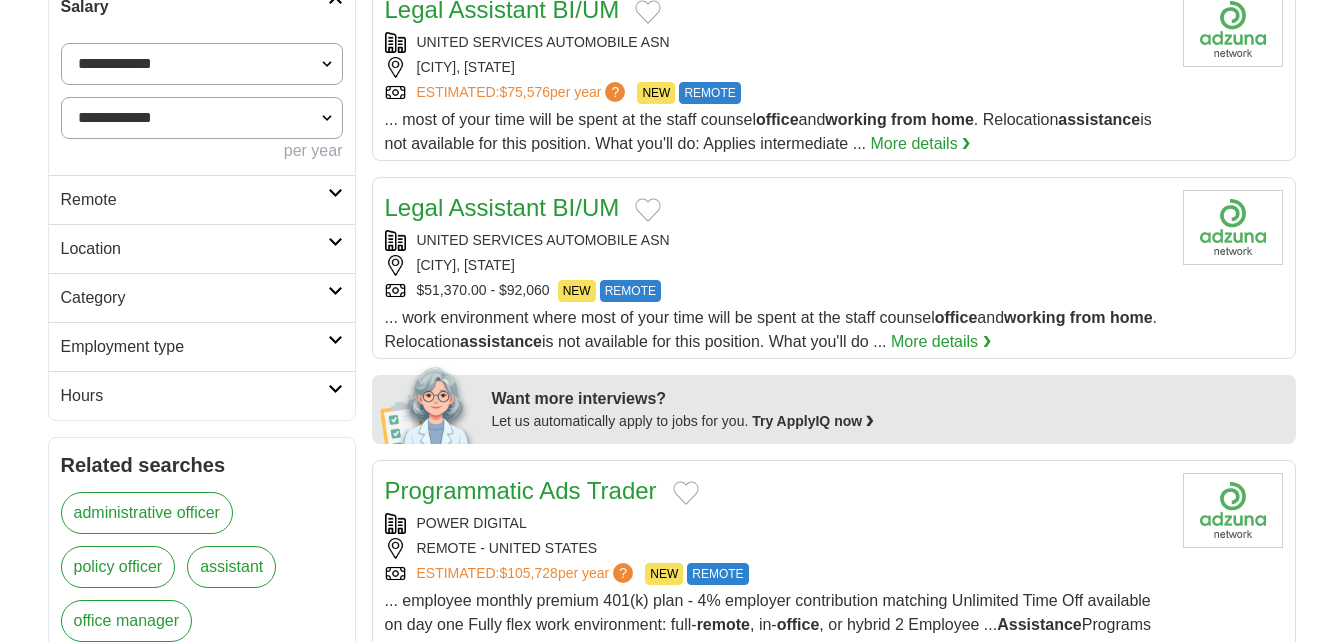 click on "Remote" at bounding box center (194, 200) 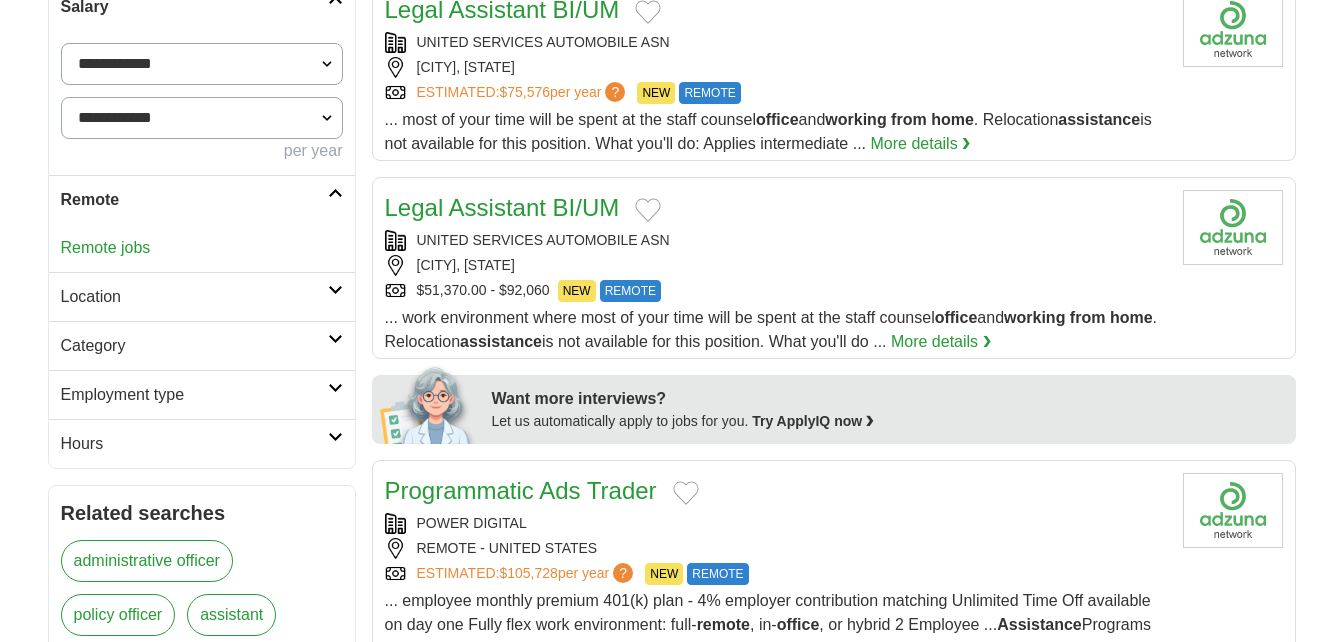 click on "Remote jobs" at bounding box center (106, 247) 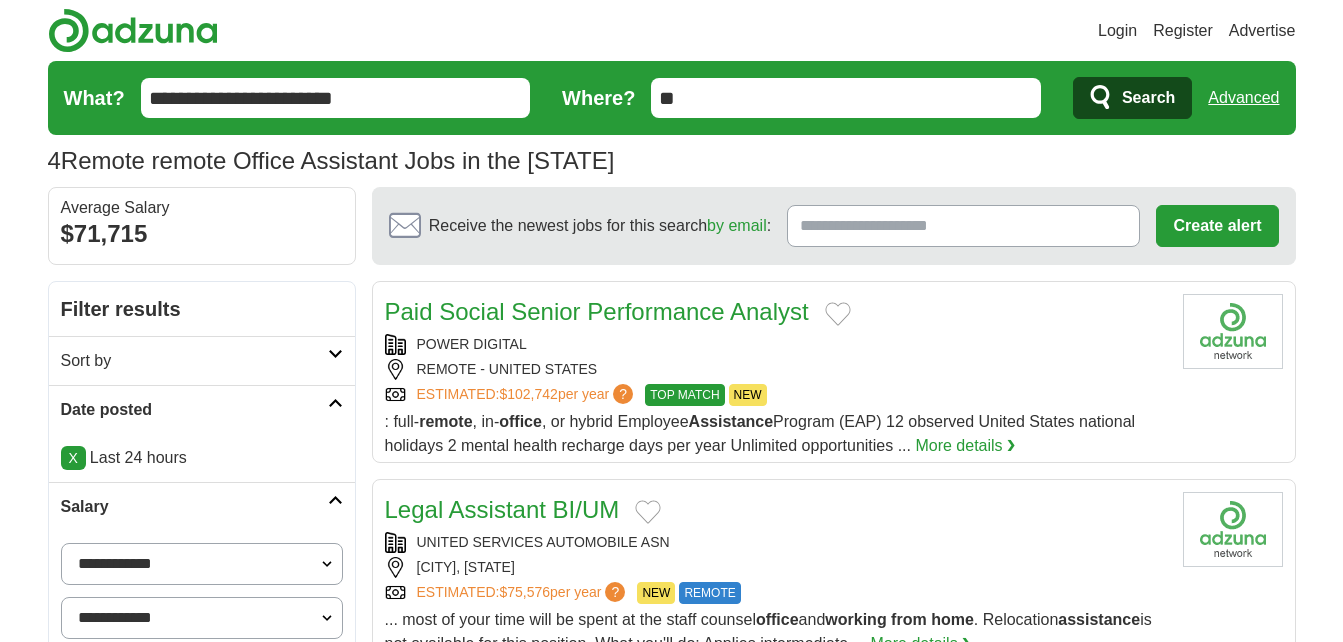 scroll, scrollTop: 0, scrollLeft: 0, axis: both 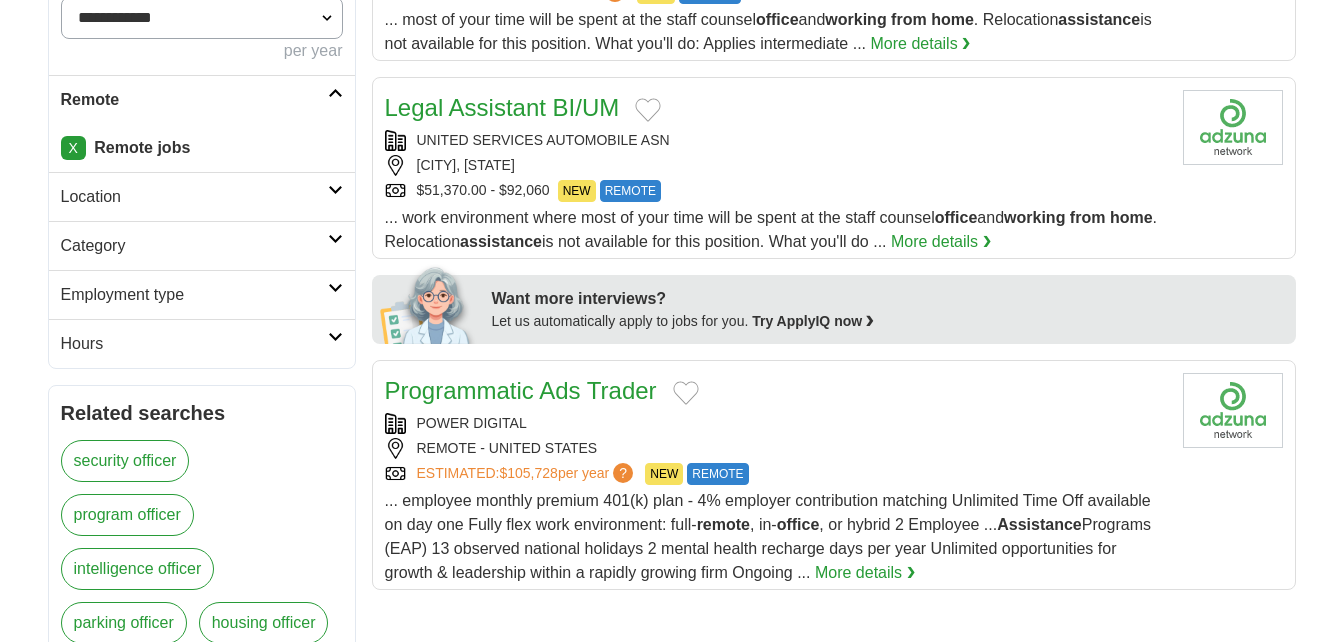 click on "Employment type" at bounding box center (194, 295) 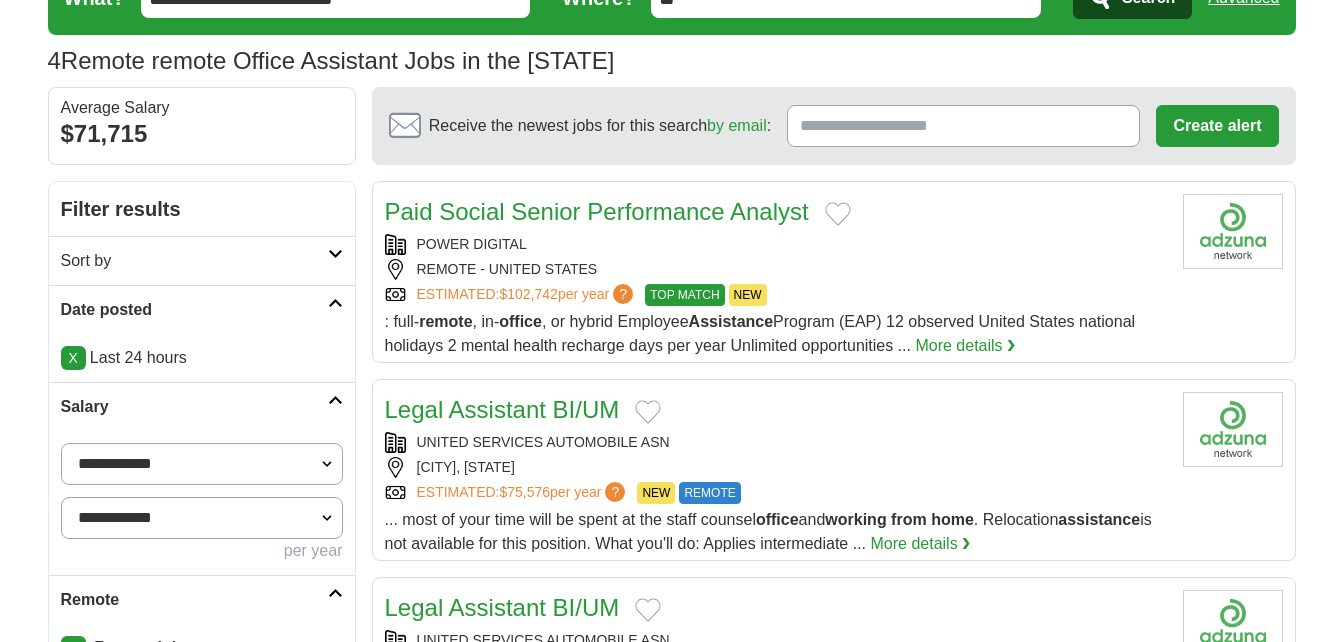 scroll, scrollTop: 0, scrollLeft: 0, axis: both 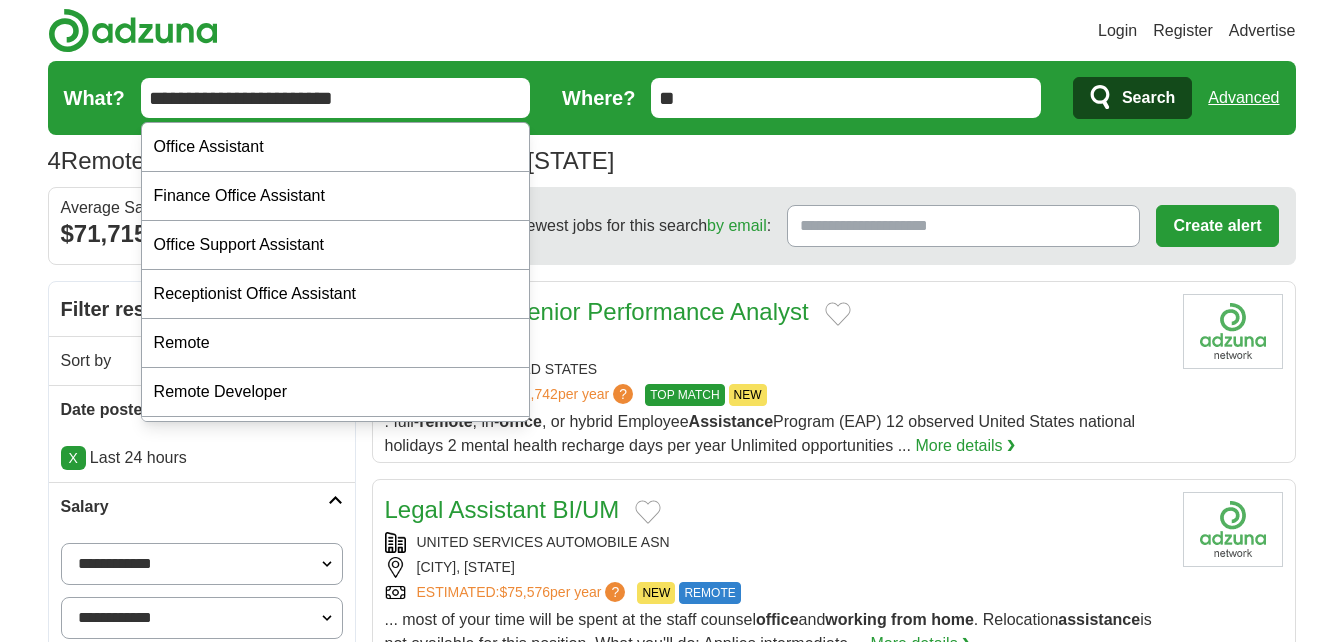 drag, startPoint x: 219, startPoint y: 100, endPoint x: 411, endPoint y: 100, distance: 192 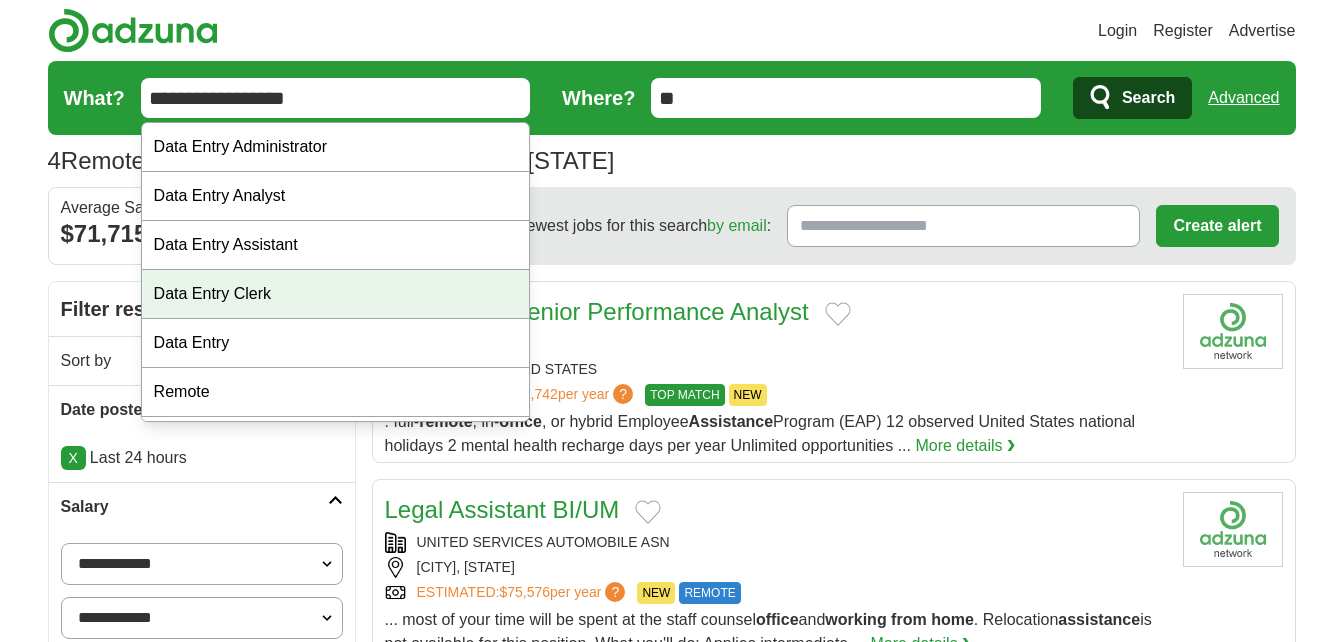 click on "Data Entry Clerk" at bounding box center (336, 294) 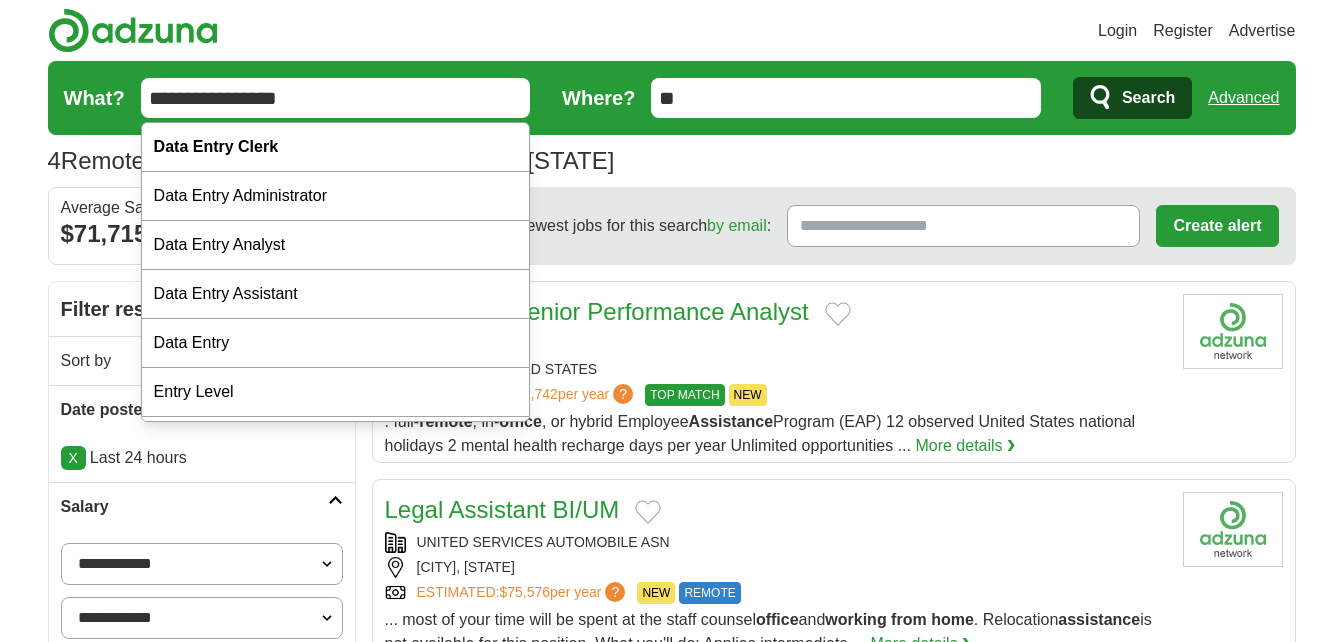 click on "**********" at bounding box center (336, 98) 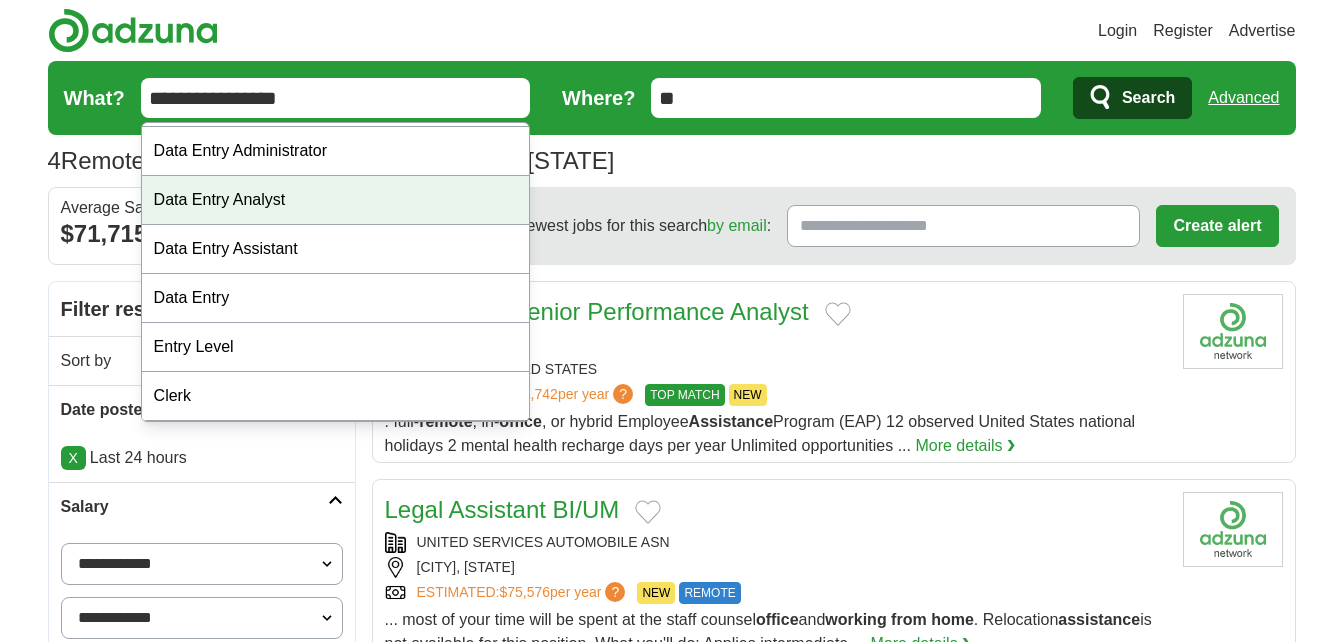 scroll, scrollTop: 0, scrollLeft: 0, axis: both 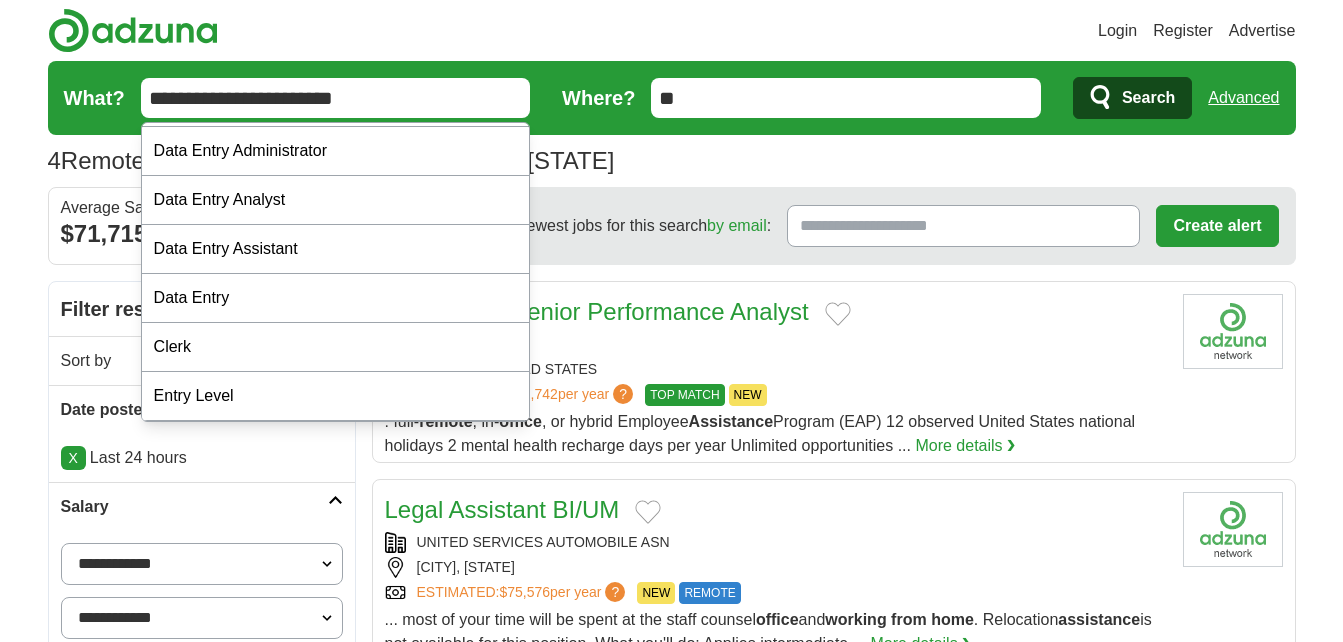 type on "**********" 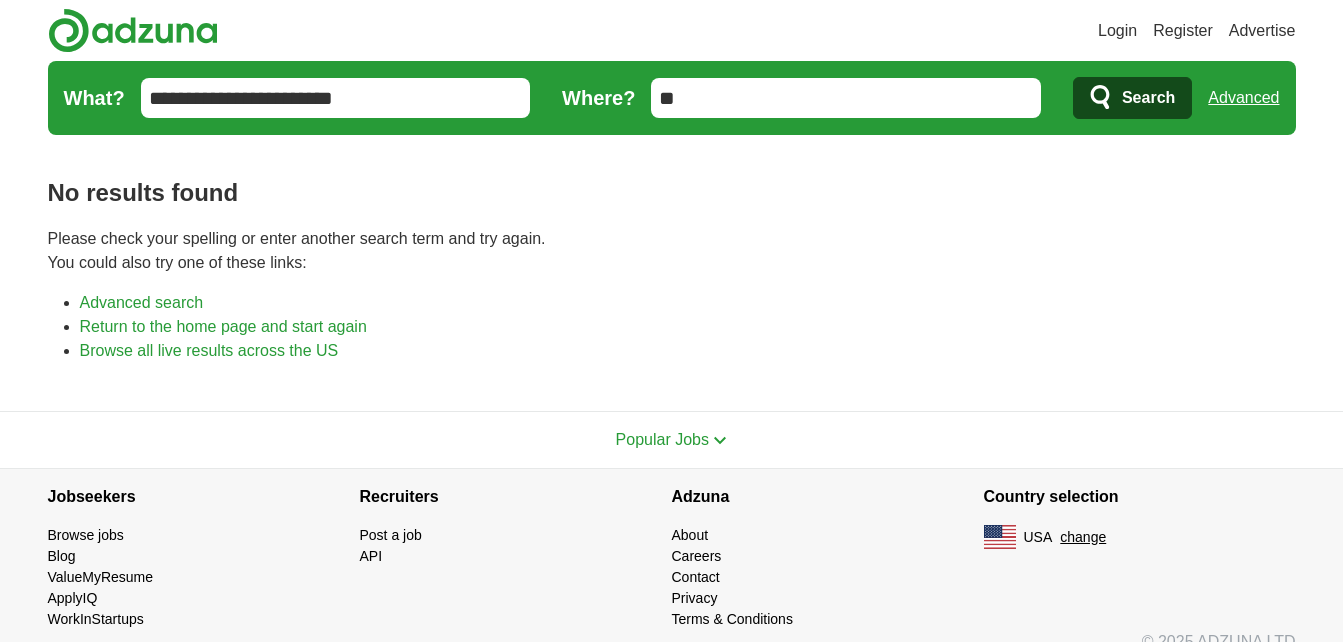 scroll, scrollTop: 0, scrollLeft: 0, axis: both 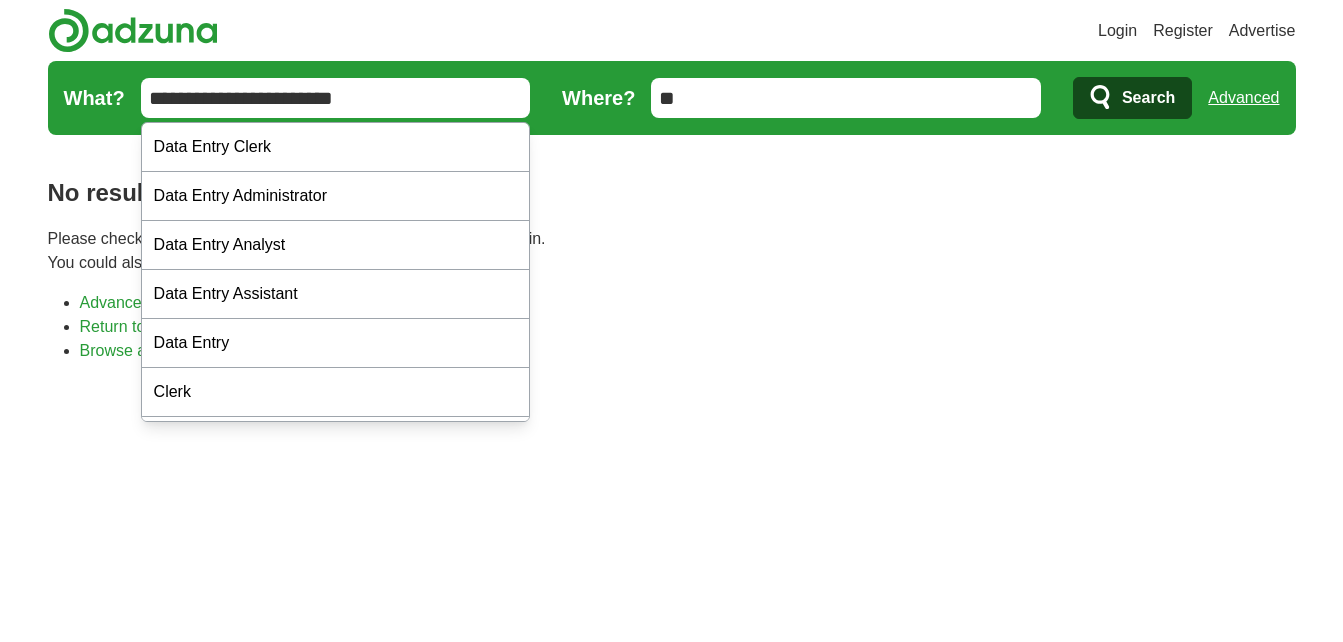 drag, startPoint x: 309, startPoint y: 97, endPoint x: 427, endPoint y: 91, distance: 118.15244 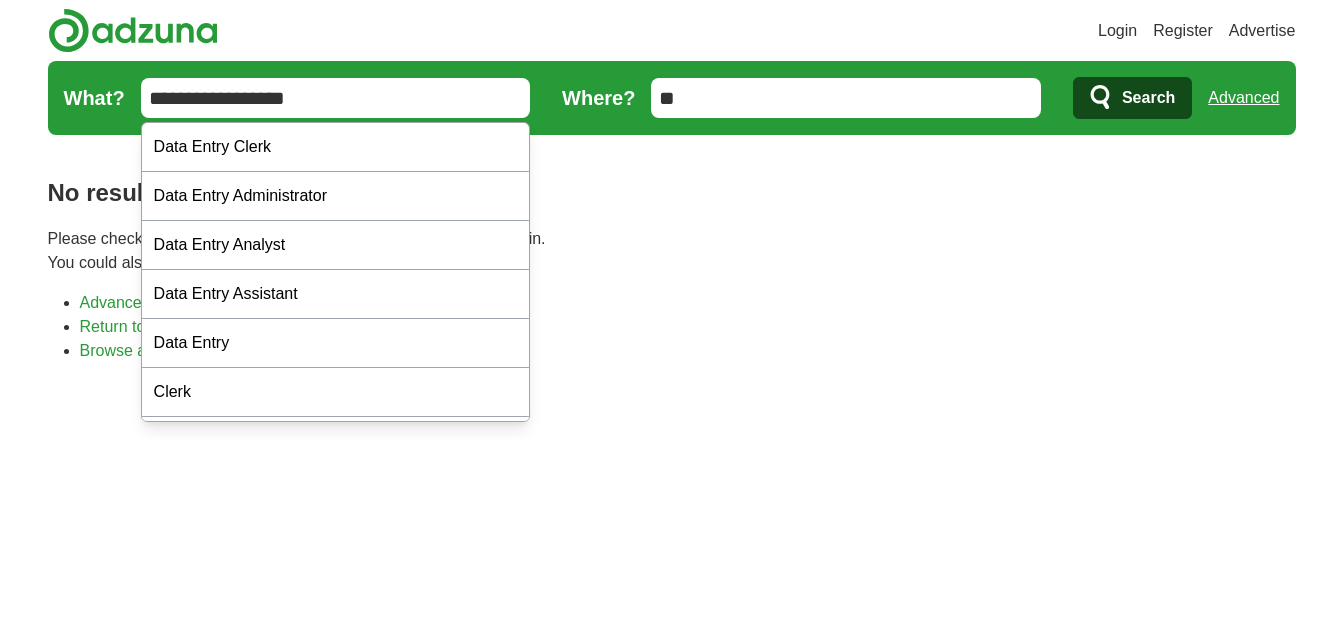 type on "**********" 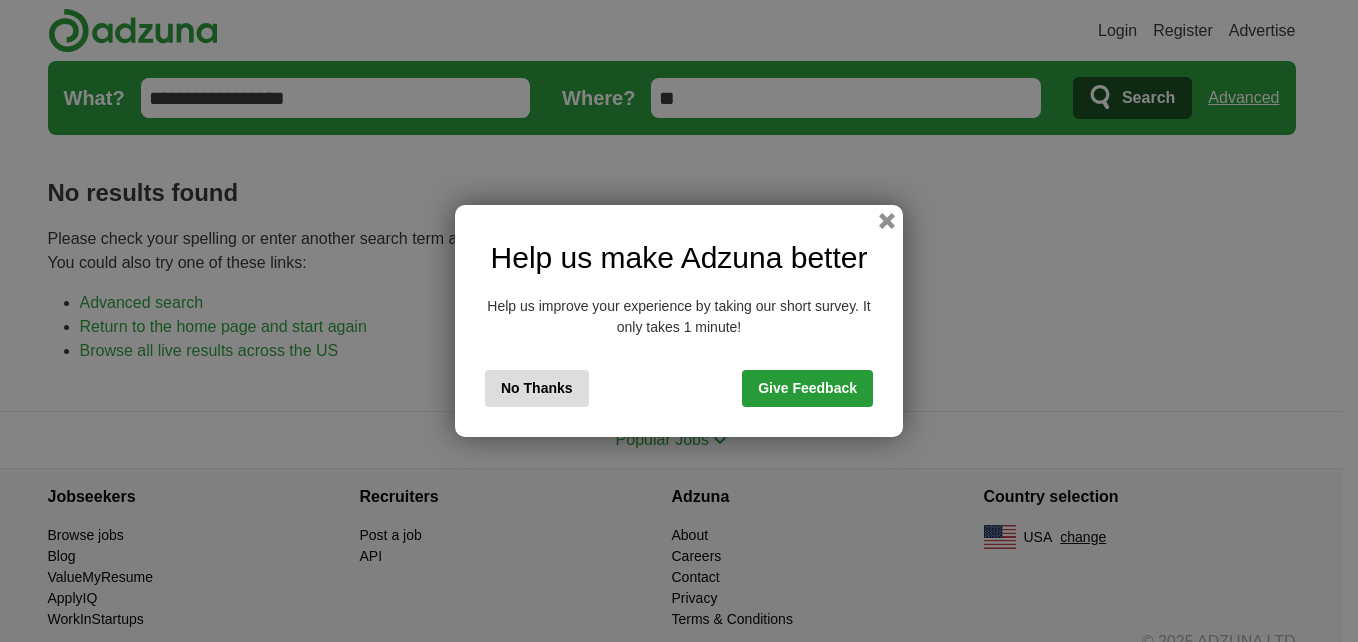 scroll, scrollTop: 0, scrollLeft: 0, axis: both 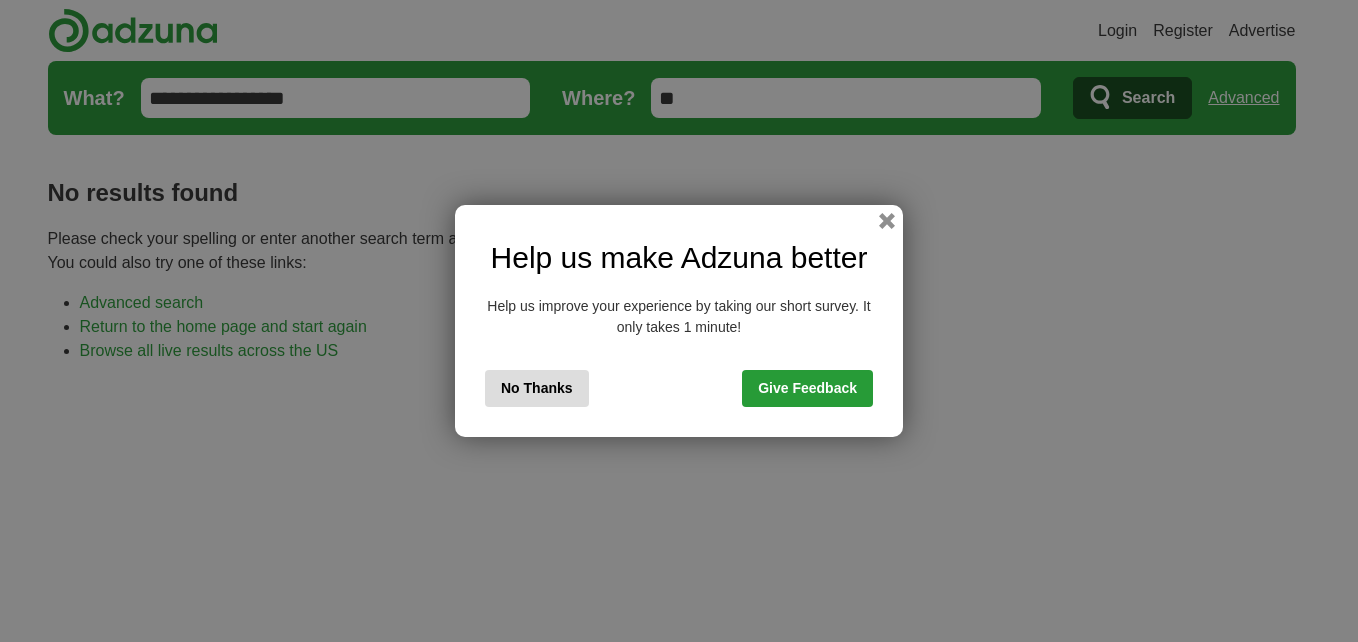 click on "No Thanks" at bounding box center (537, 388) 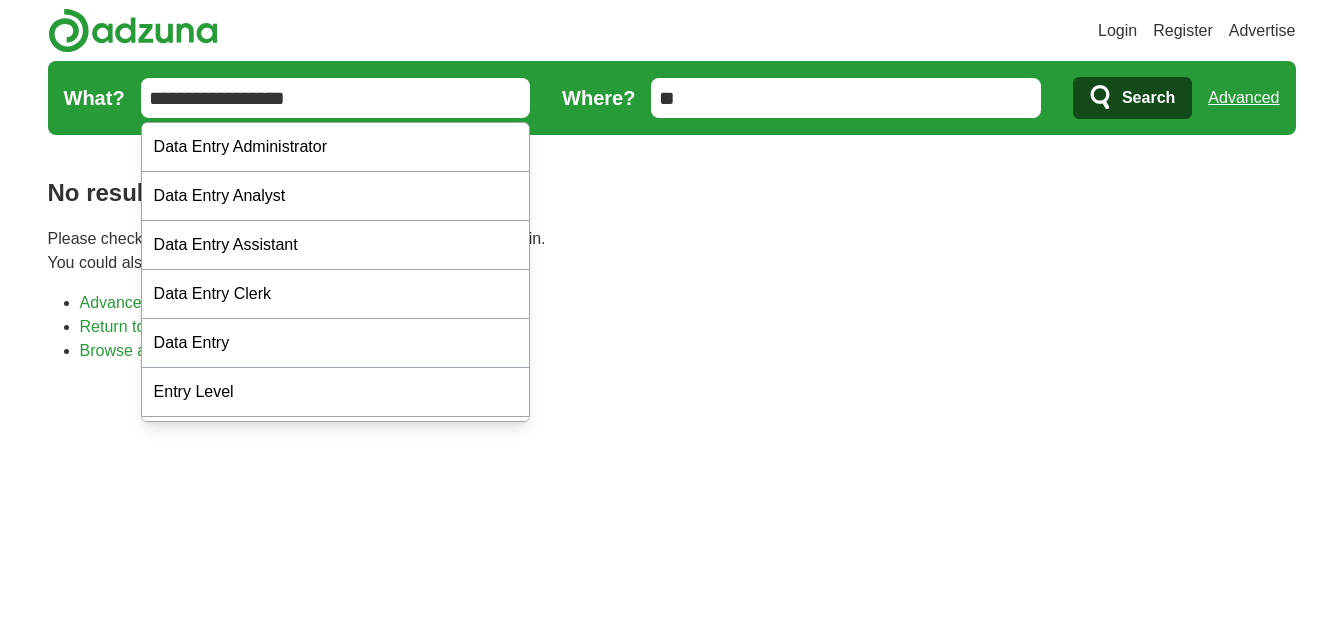drag, startPoint x: 222, startPoint y: 96, endPoint x: 347, endPoint y: 104, distance: 125.25574 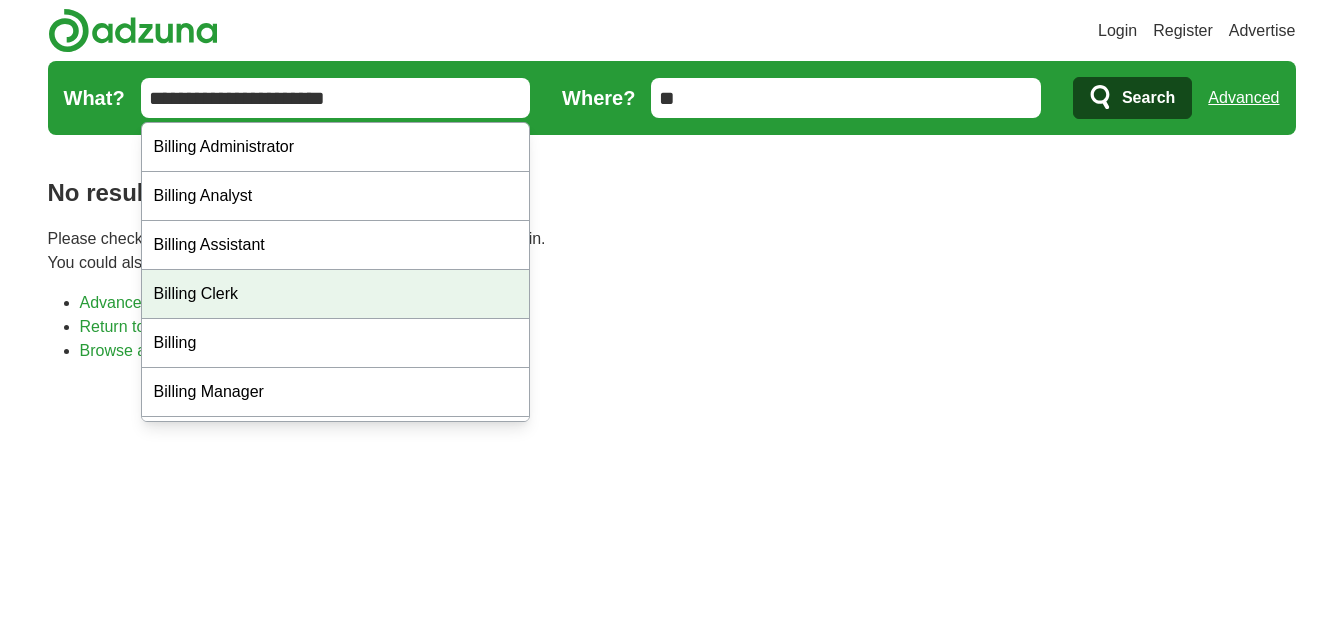 click on "Billing Clerk" at bounding box center [336, 294] 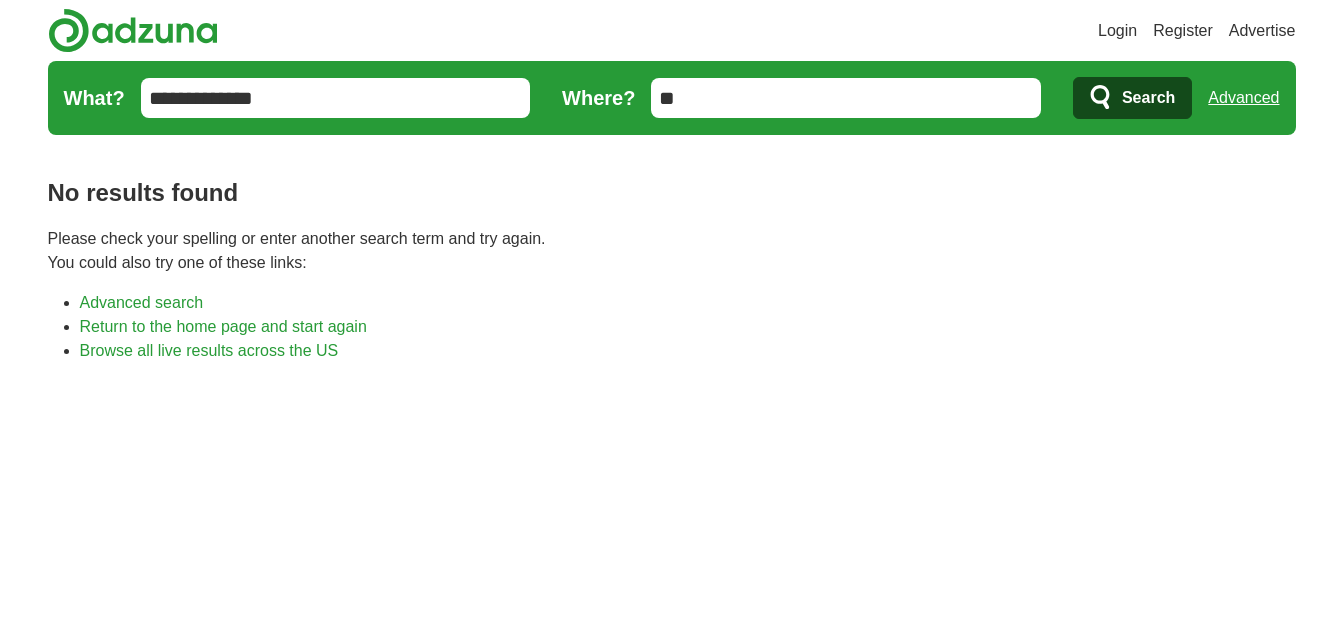 click on "**********" at bounding box center [336, 98] 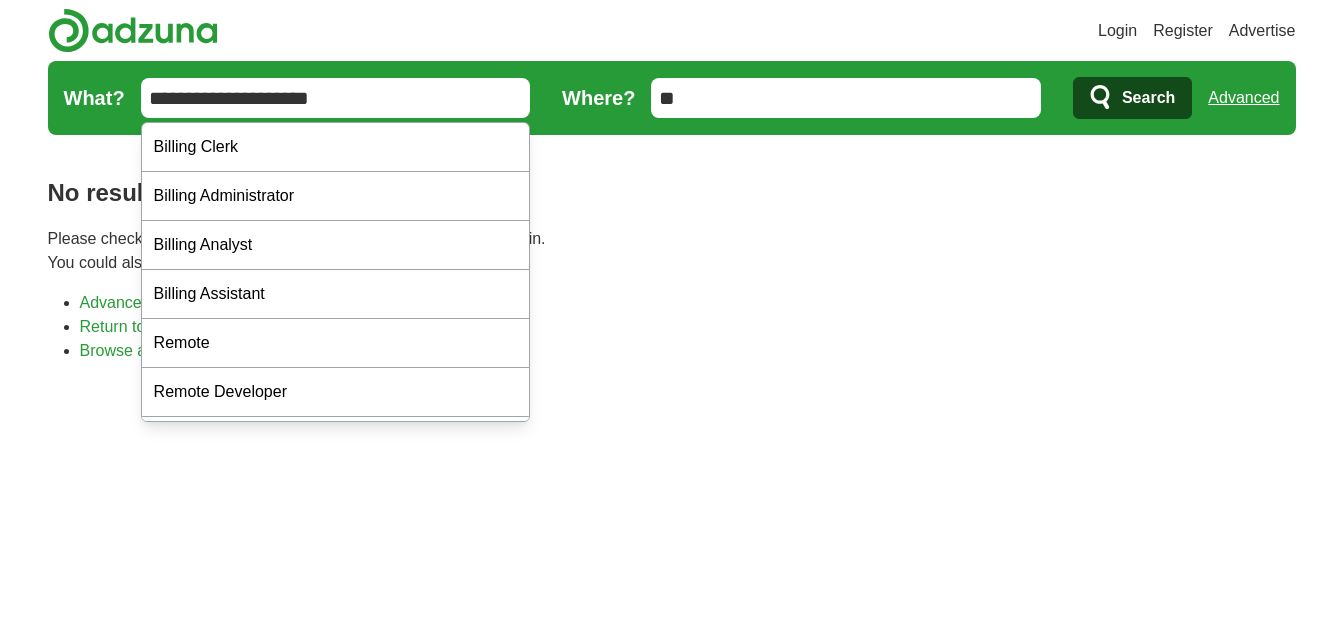 type on "**********" 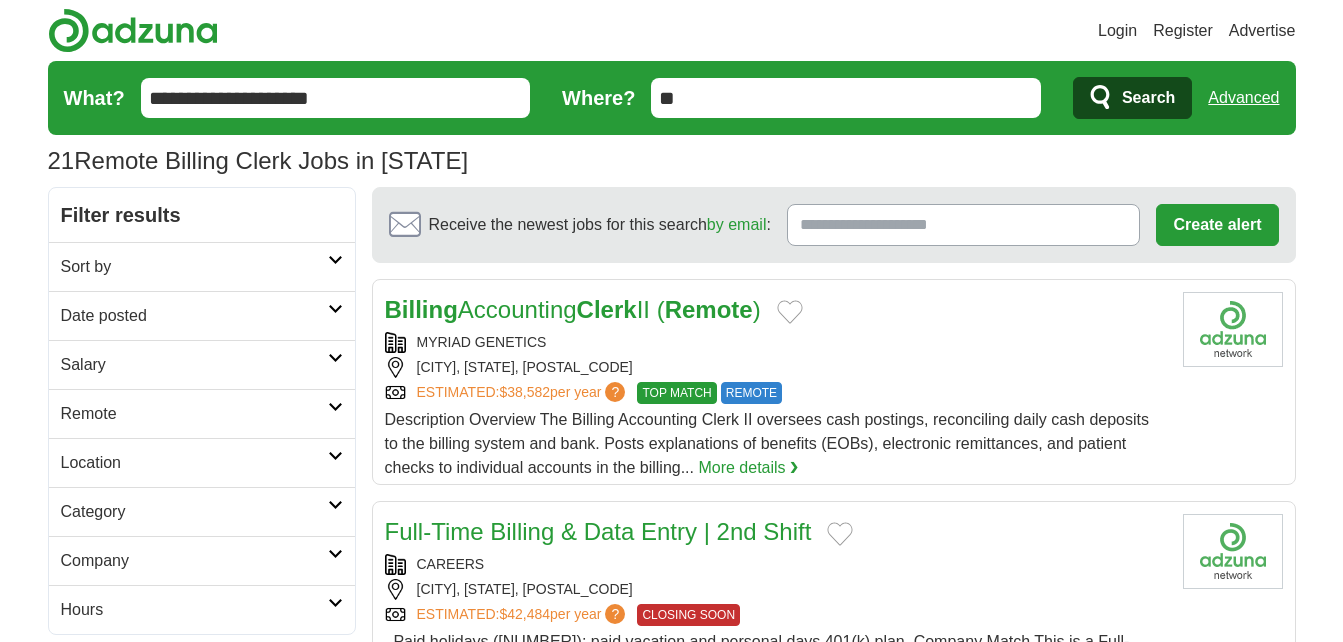 scroll, scrollTop: 0, scrollLeft: 0, axis: both 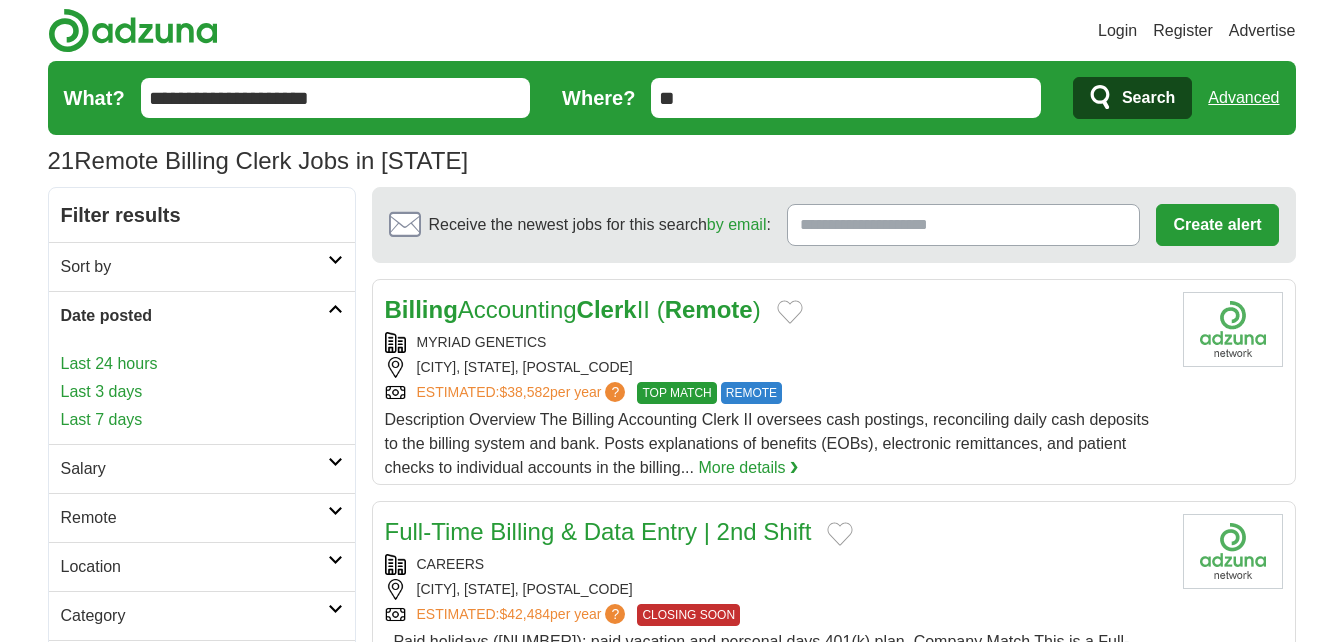 click on "Last 24 hours" at bounding box center (202, 364) 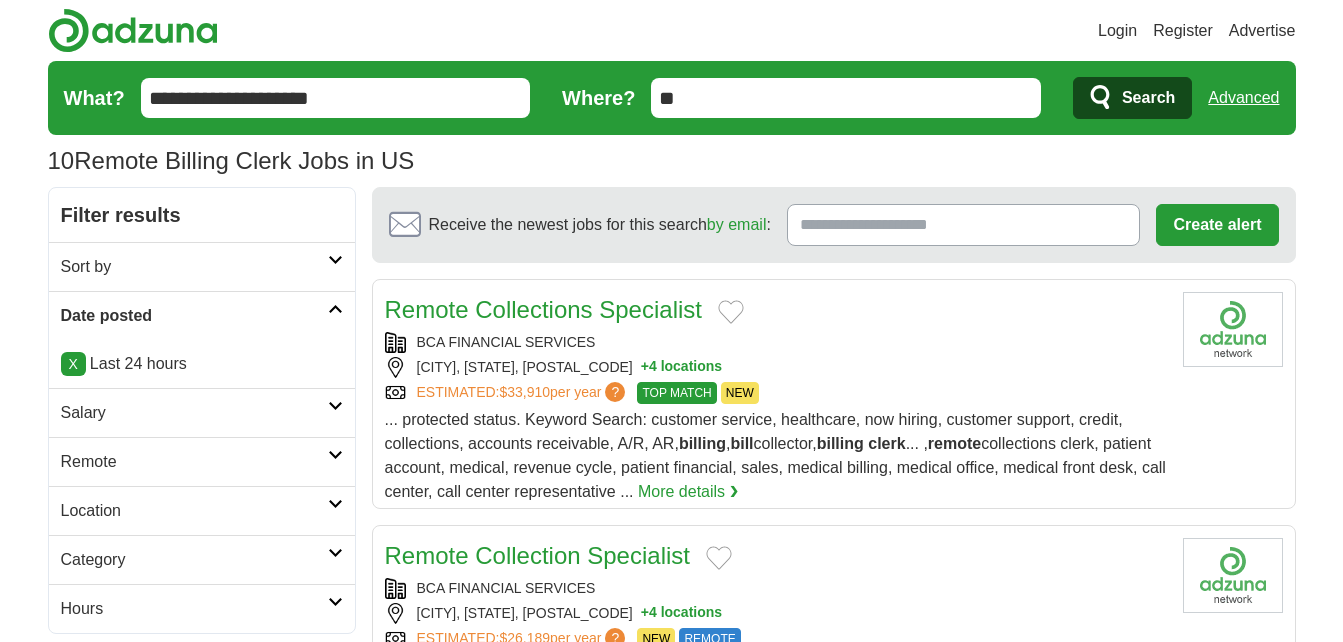 scroll, scrollTop: 0, scrollLeft: 0, axis: both 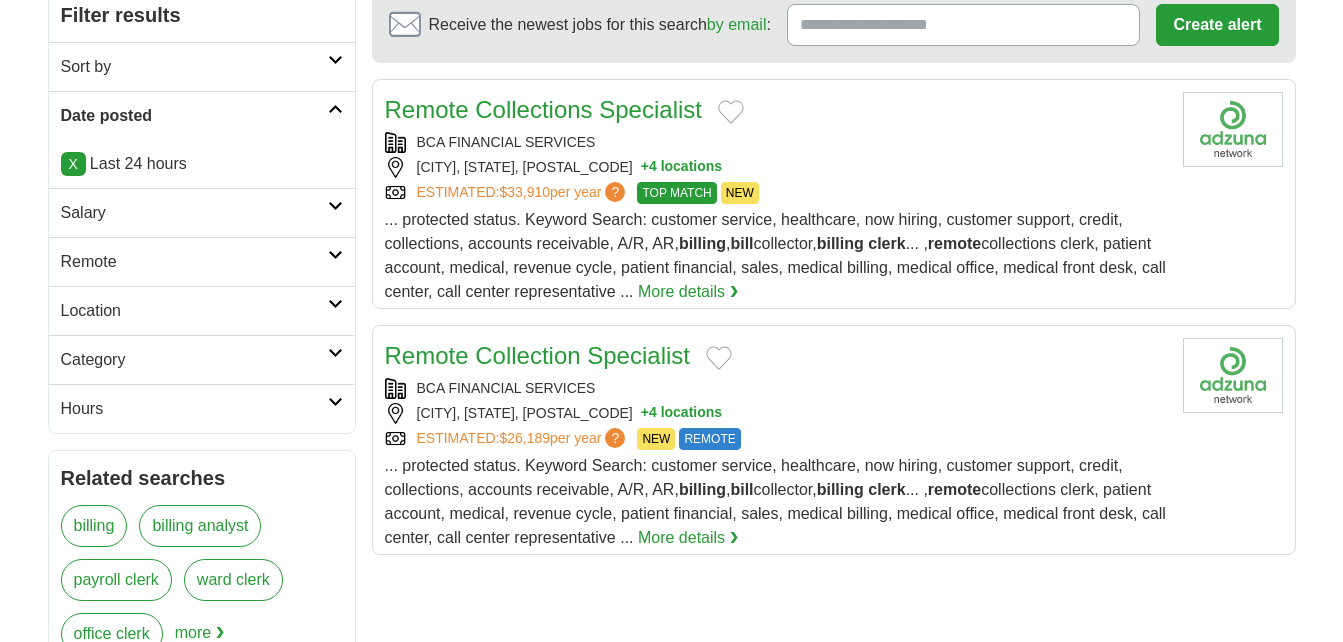 click on "Salary" at bounding box center [194, 213] 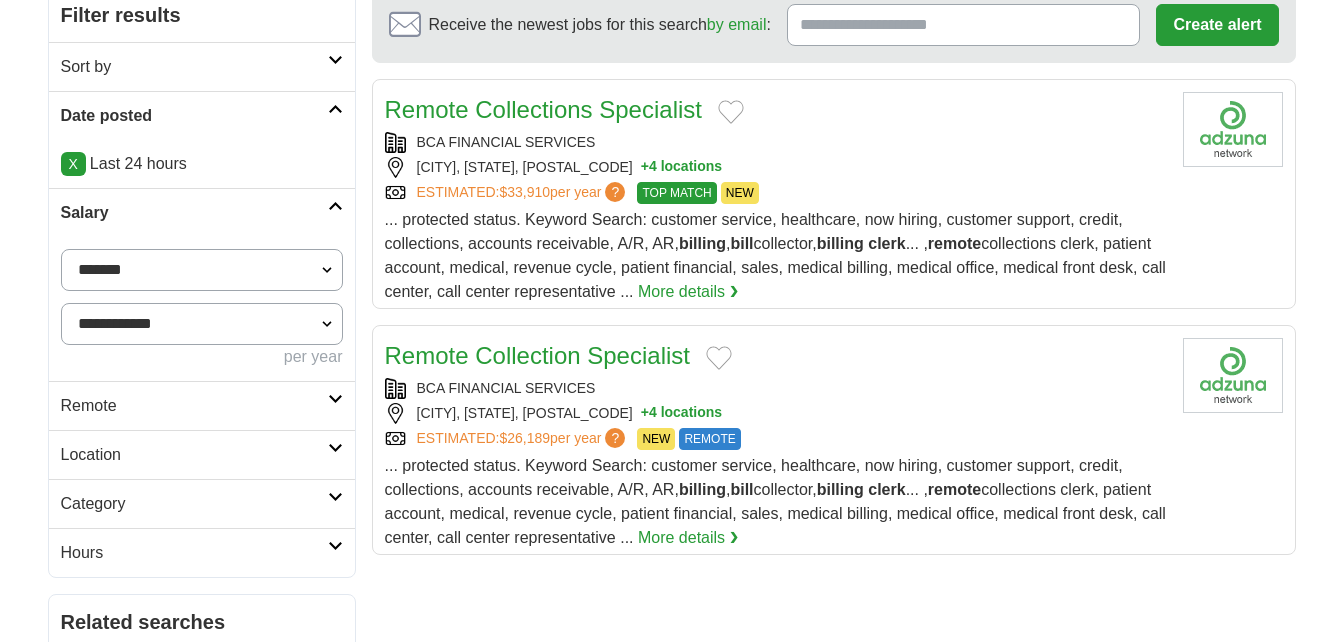 click on "**********" at bounding box center (202, 270) 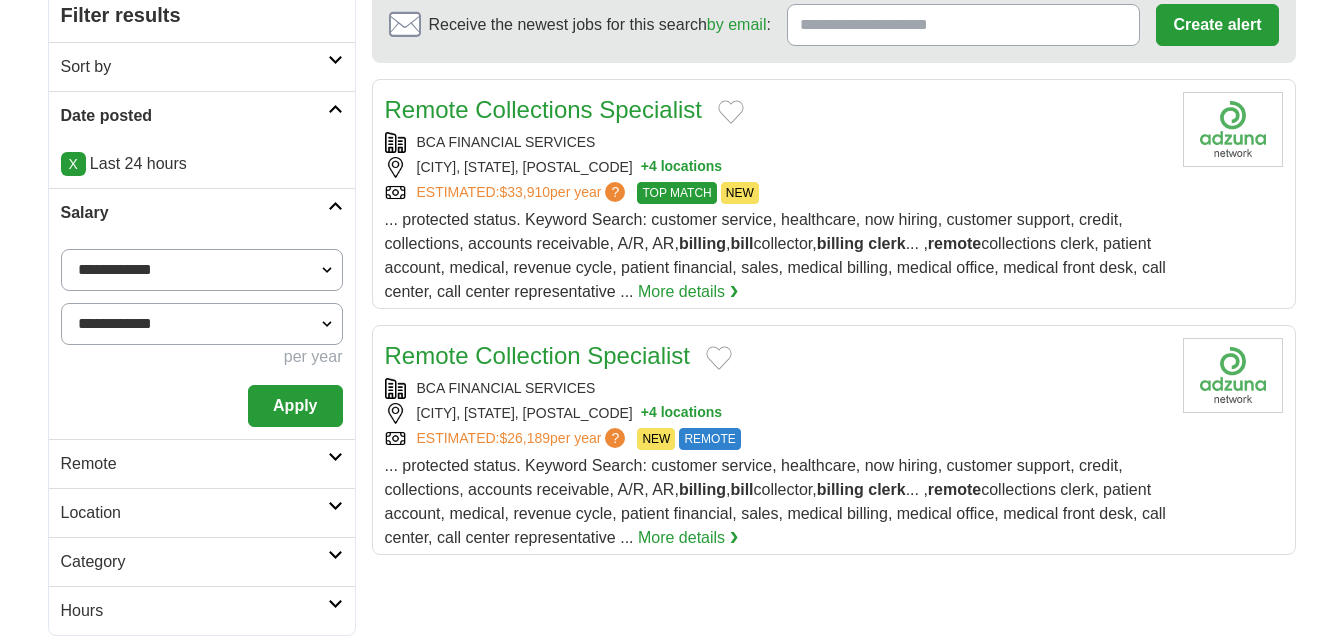 click on "Apply" at bounding box center [295, 406] 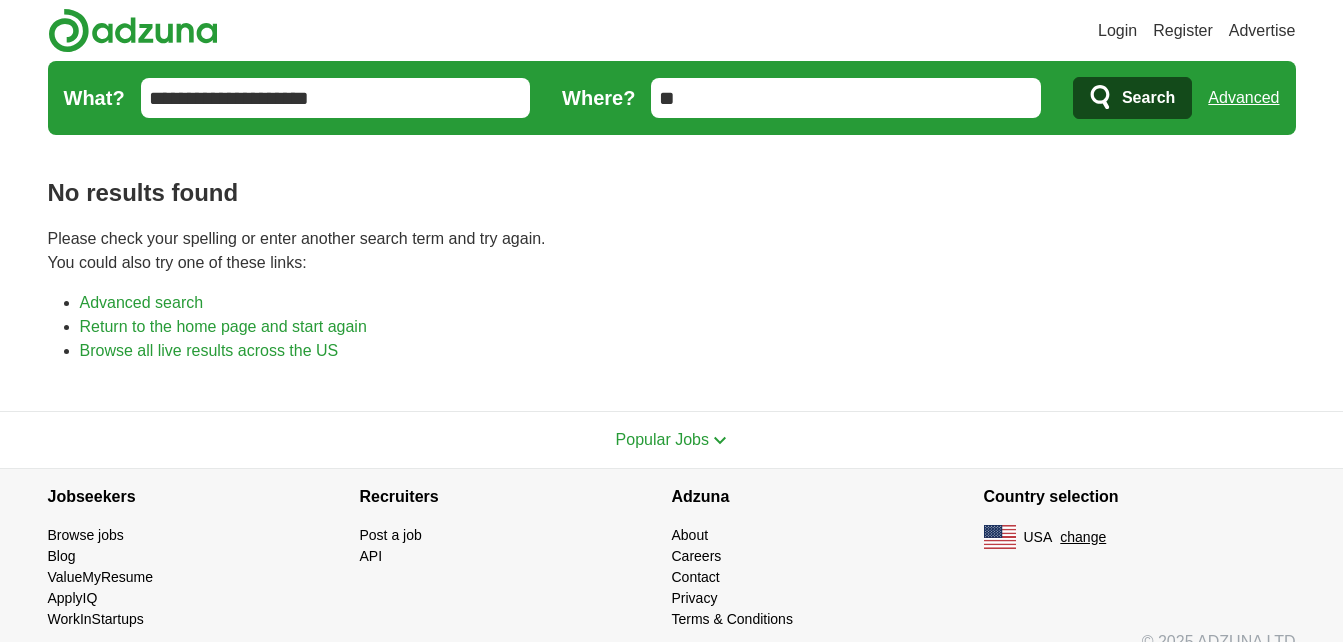 scroll, scrollTop: 0, scrollLeft: 0, axis: both 